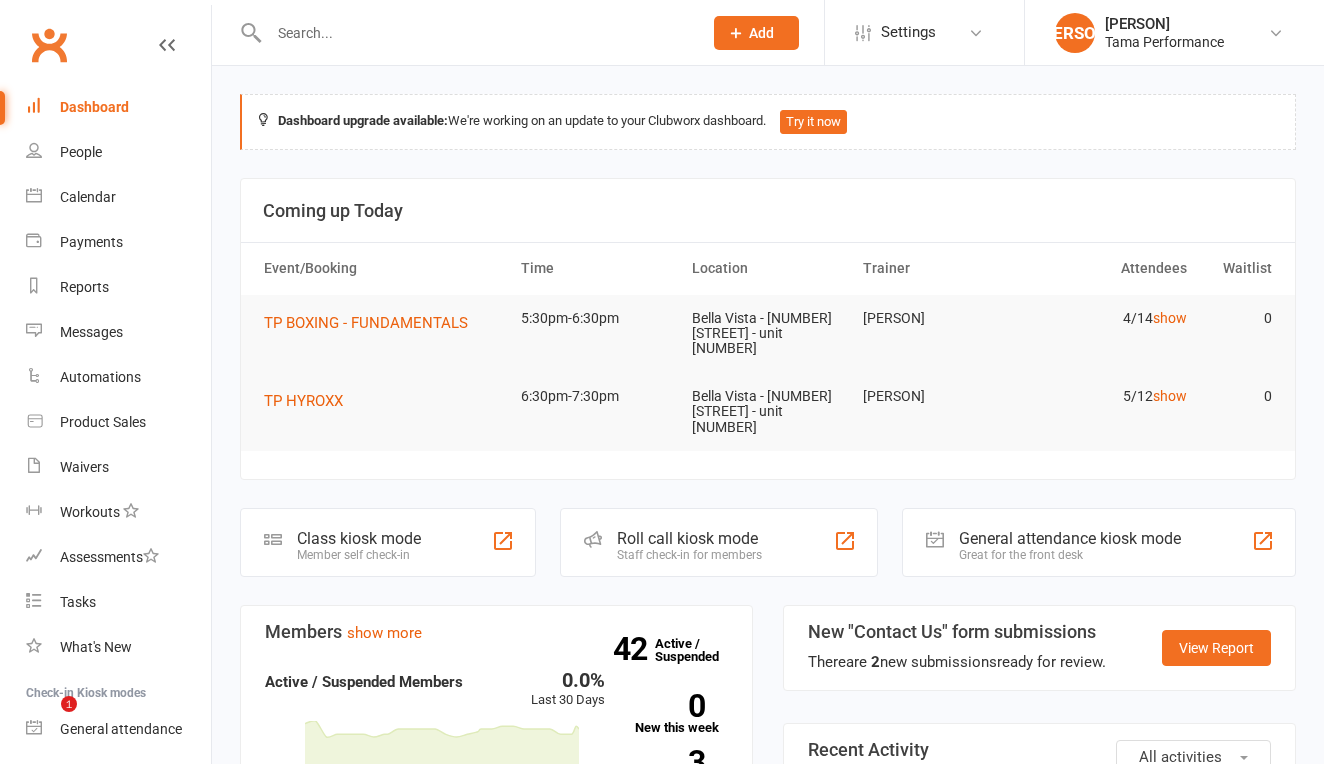 scroll, scrollTop: 0, scrollLeft: 0, axis: both 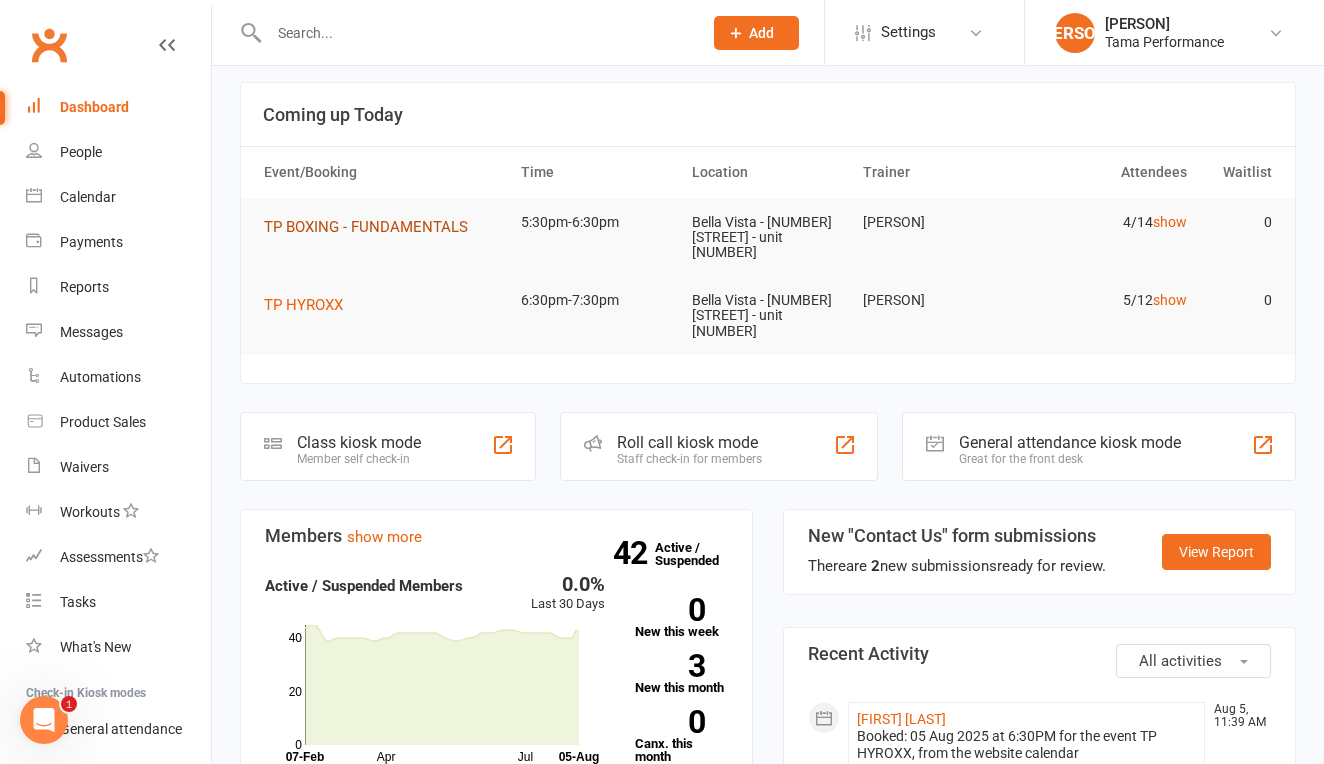 click on "TP BOXING -  FUNDAMENTALS" at bounding box center [366, 227] 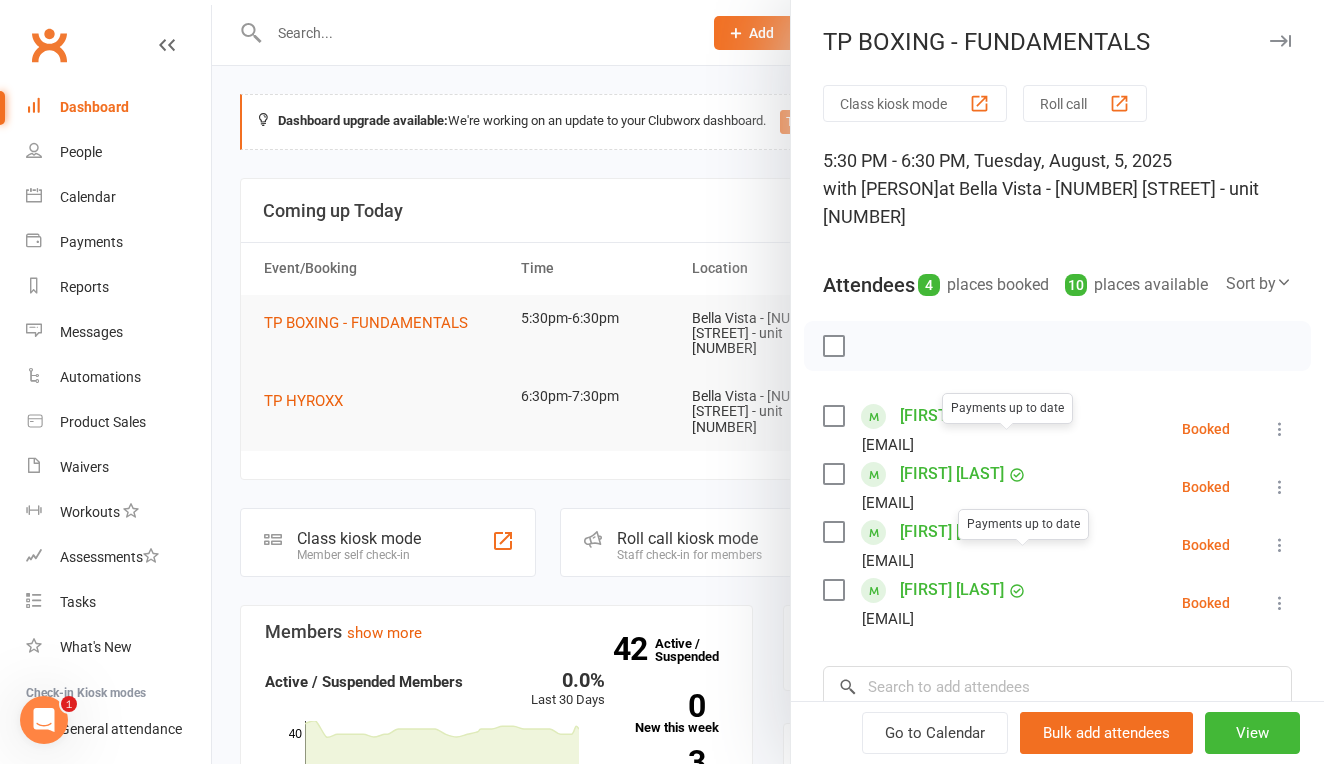 scroll, scrollTop: 0, scrollLeft: 0, axis: both 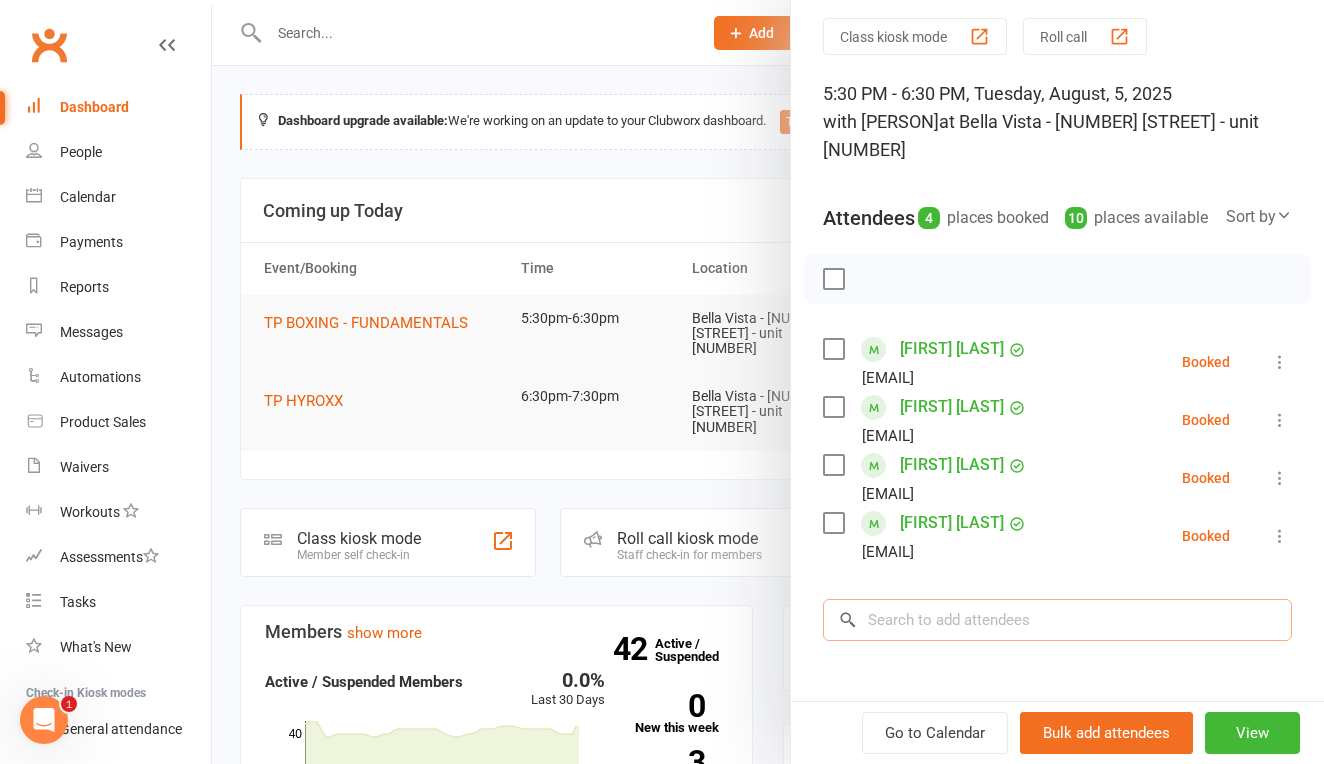 click at bounding box center [1057, 620] 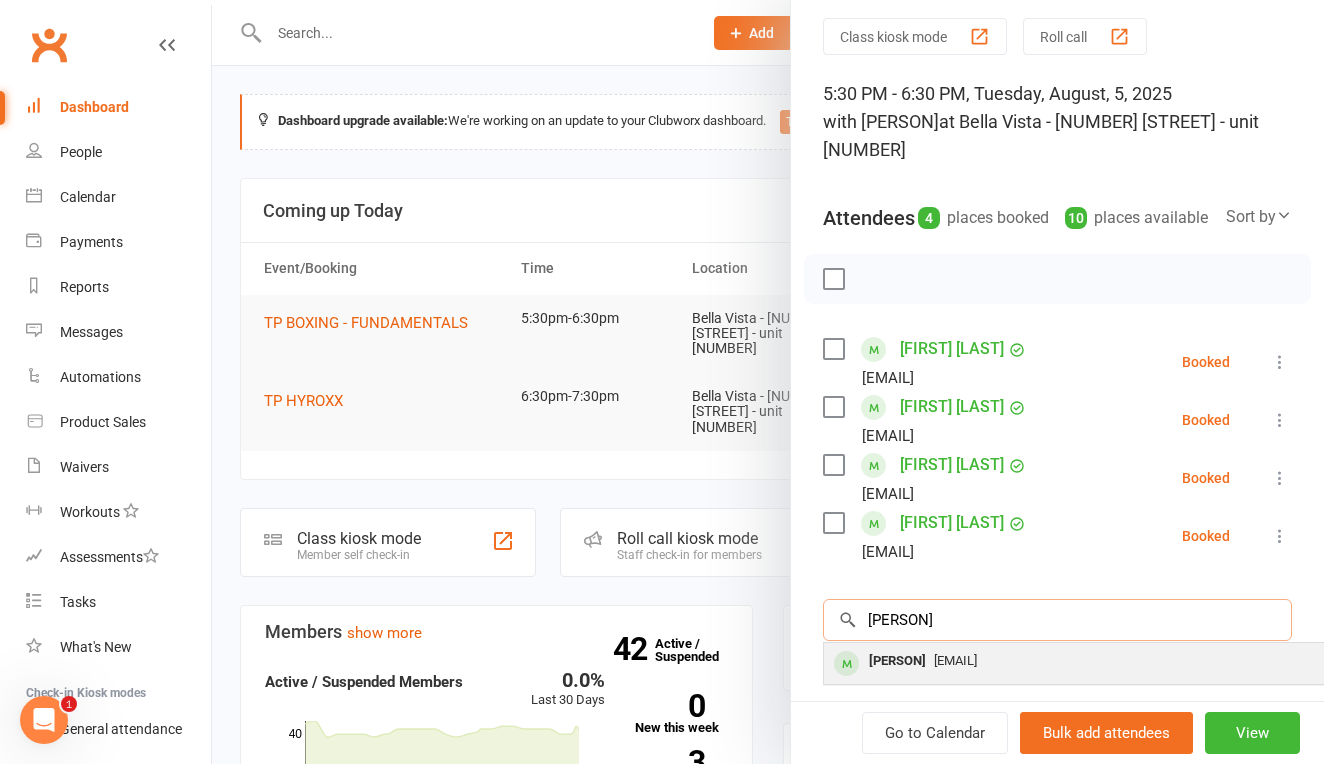 type on "[PERSON]" 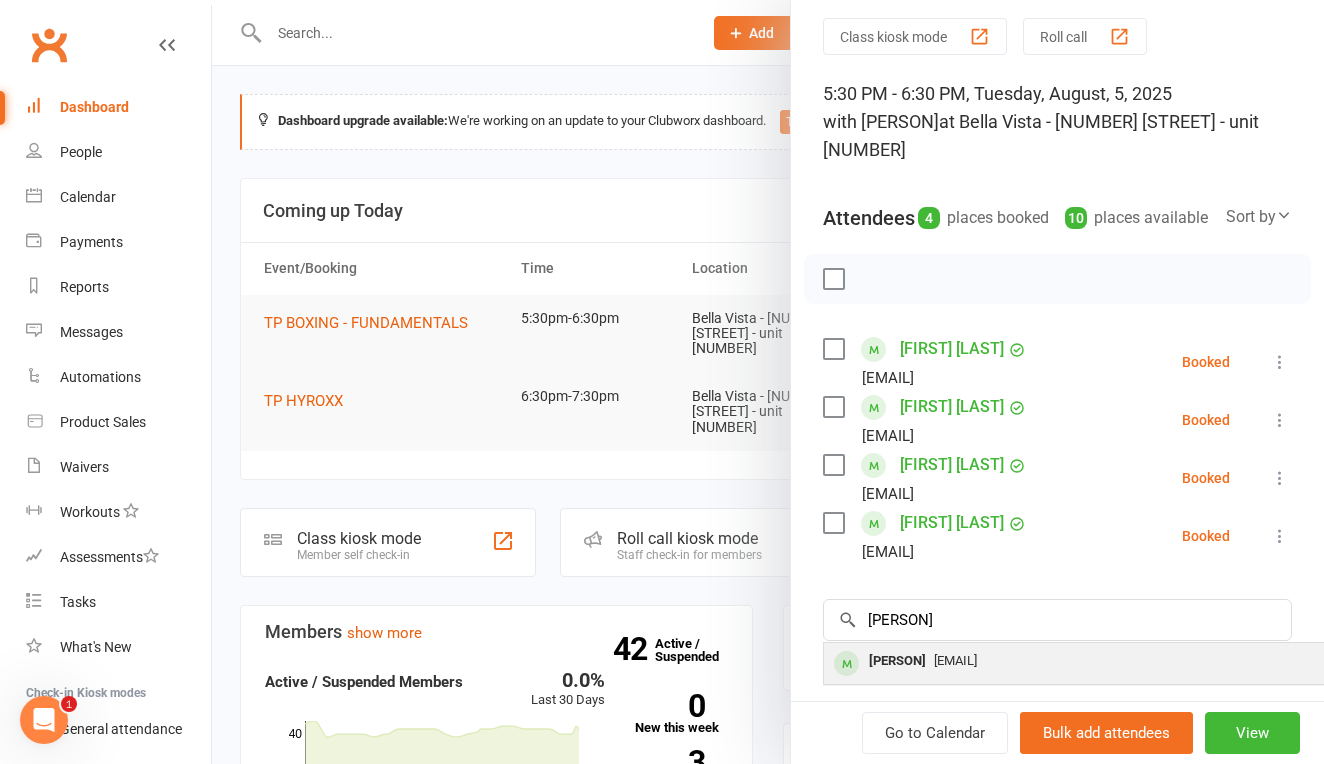 click on "[PERSON]" at bounding box center [897, 661] 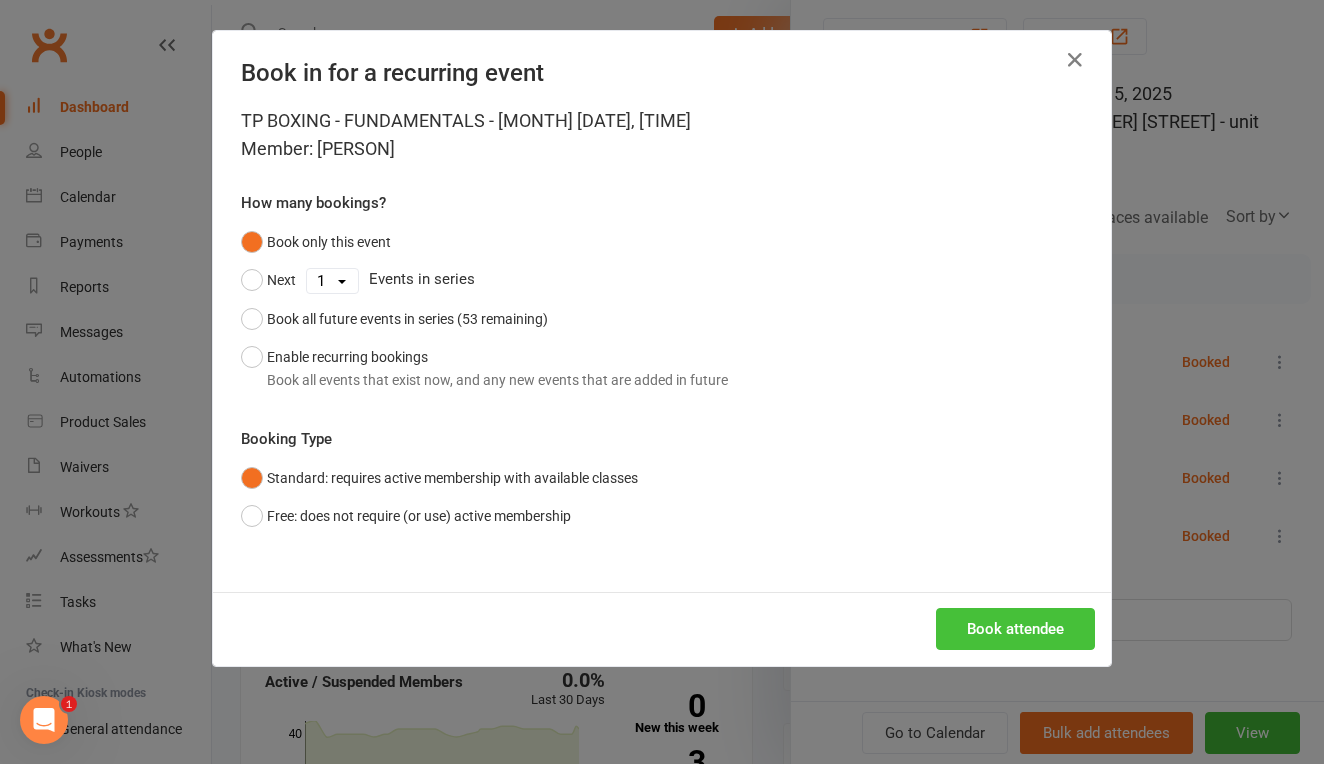 click on "Book attendee" at bounding box center (1015, 629) 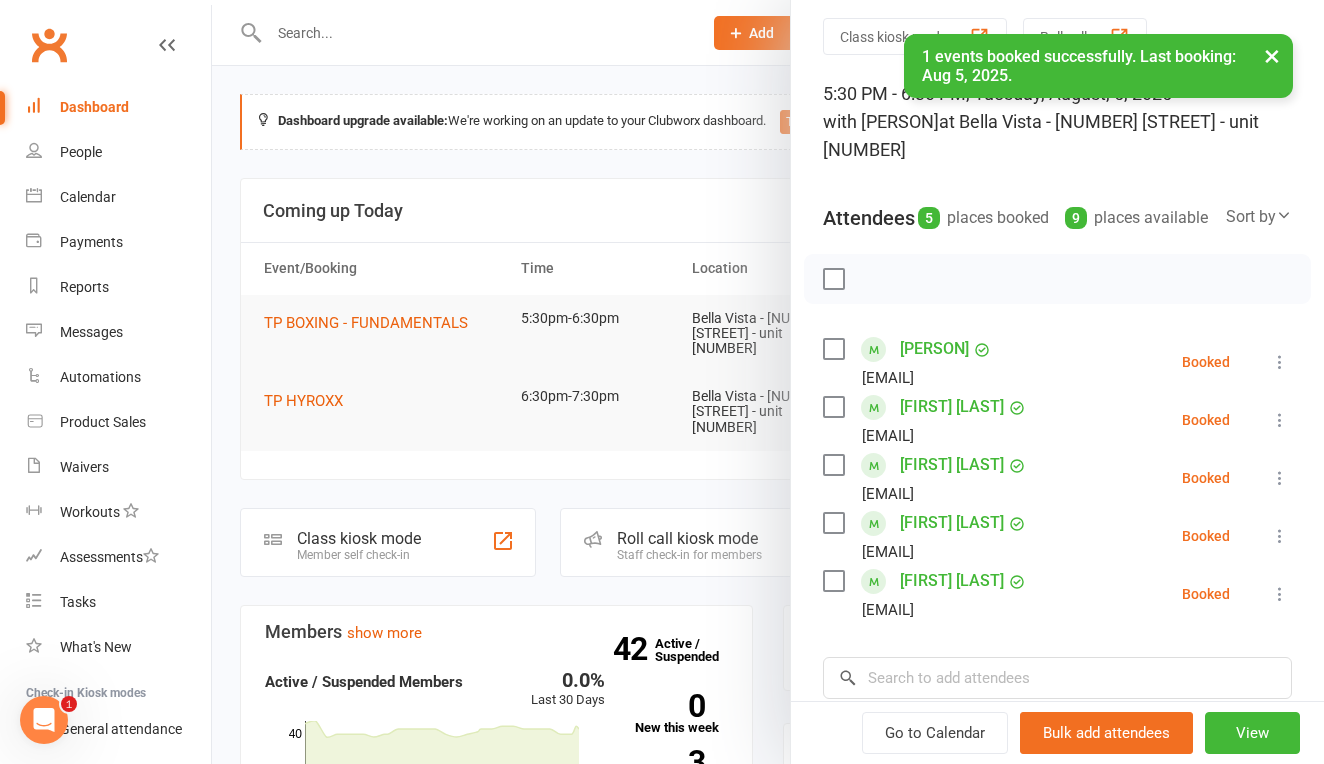 click on "[FIRST] [LAST]" at bounding box center (952, 581) 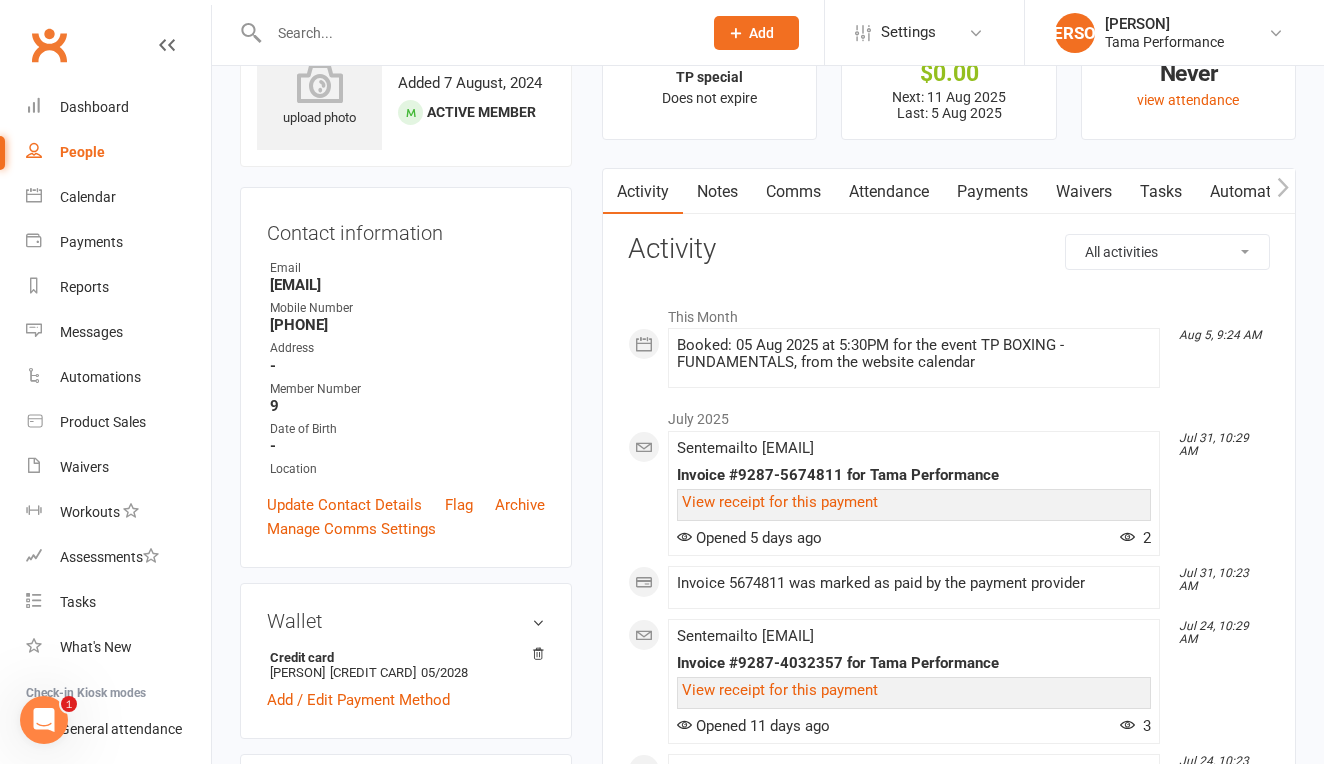 scroll, scrollTop: 89, scrollLeft: 0, axis: vertical 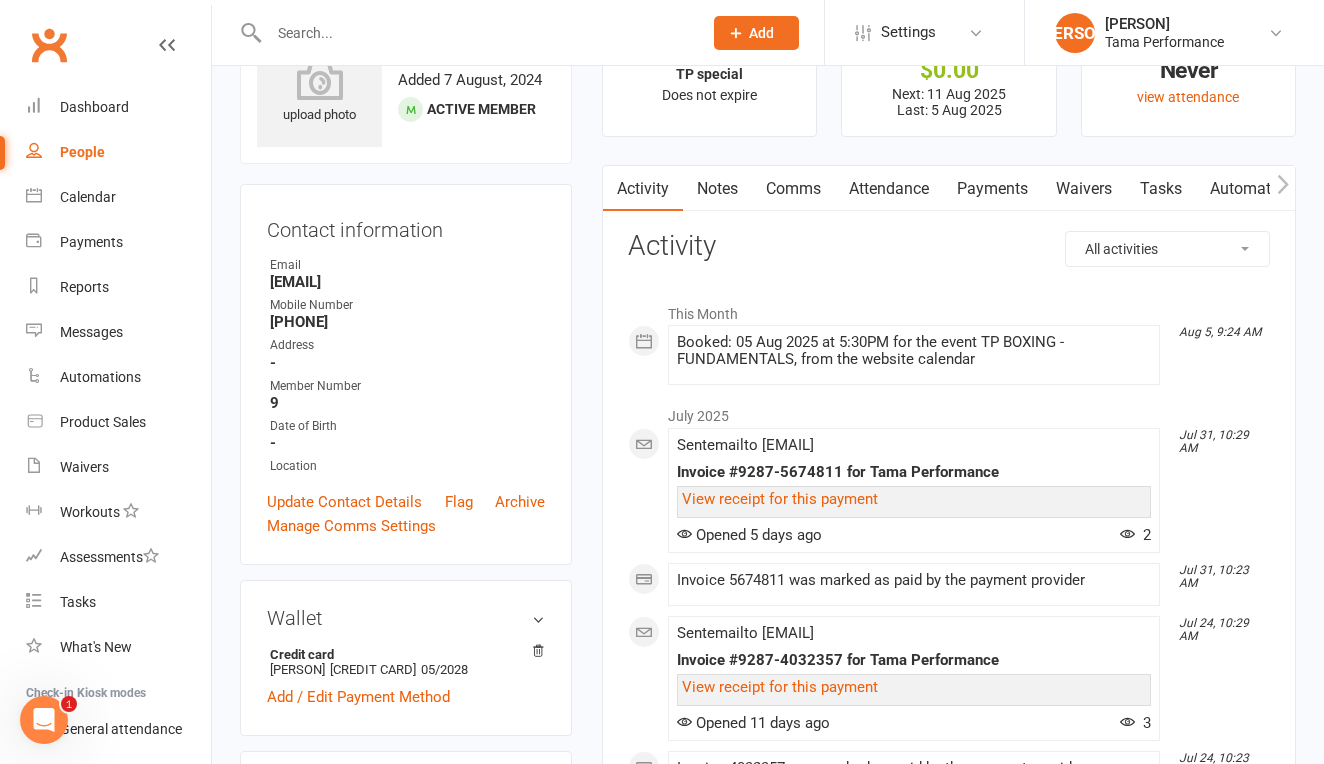 click at bounding box center (475, 33) 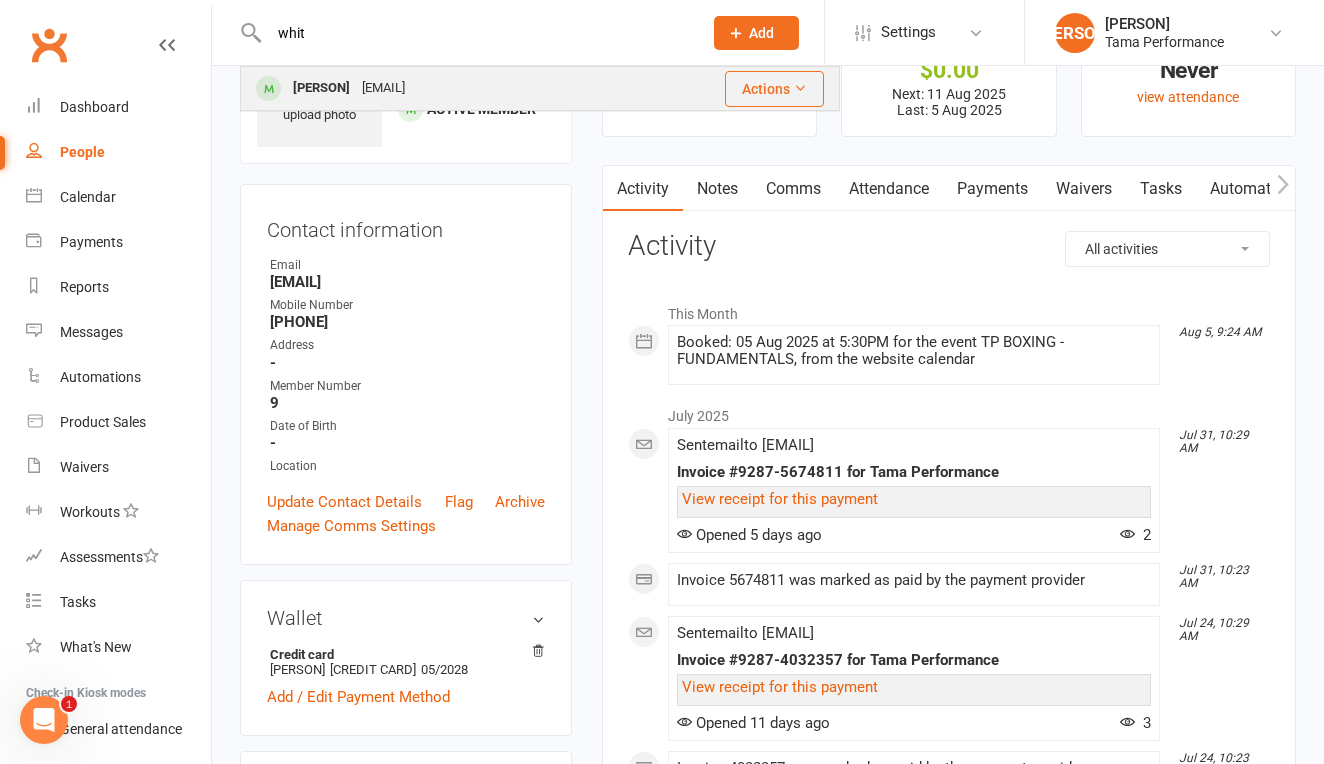 type on "whit" 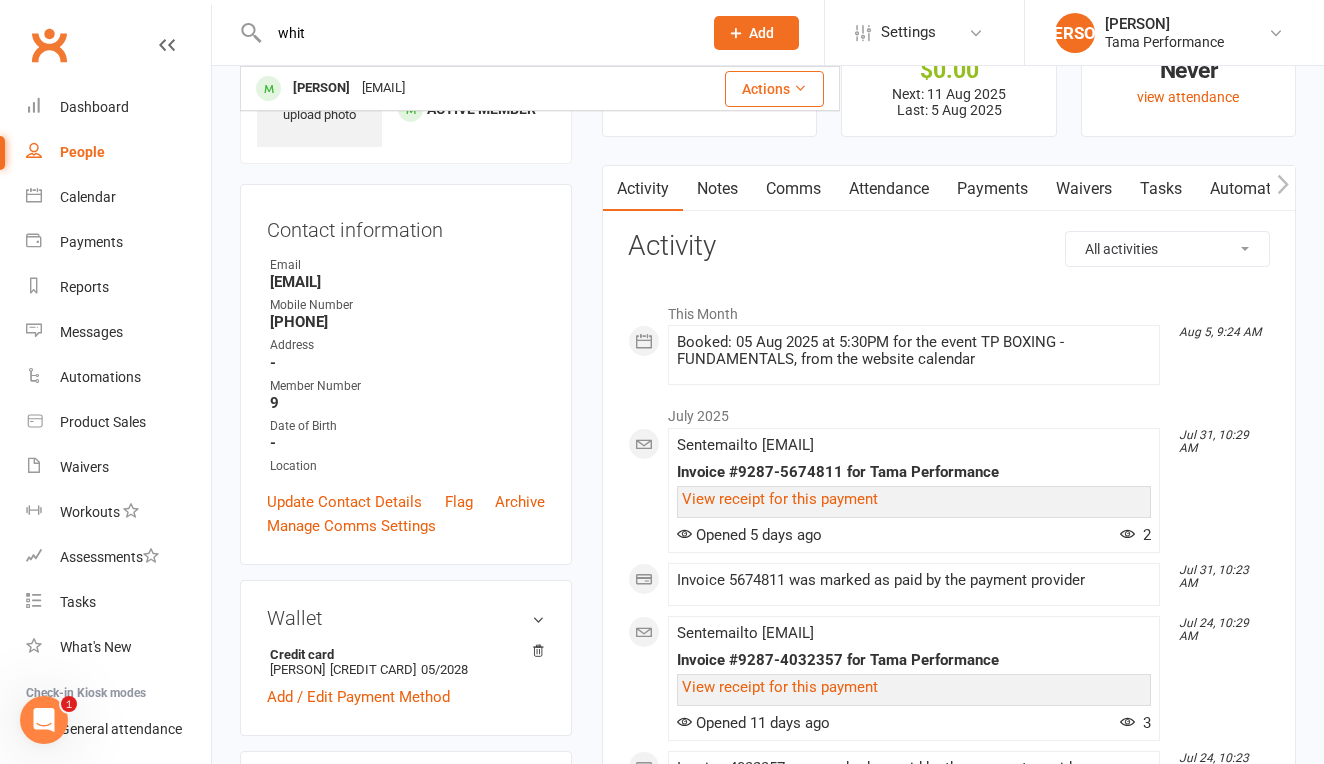 type 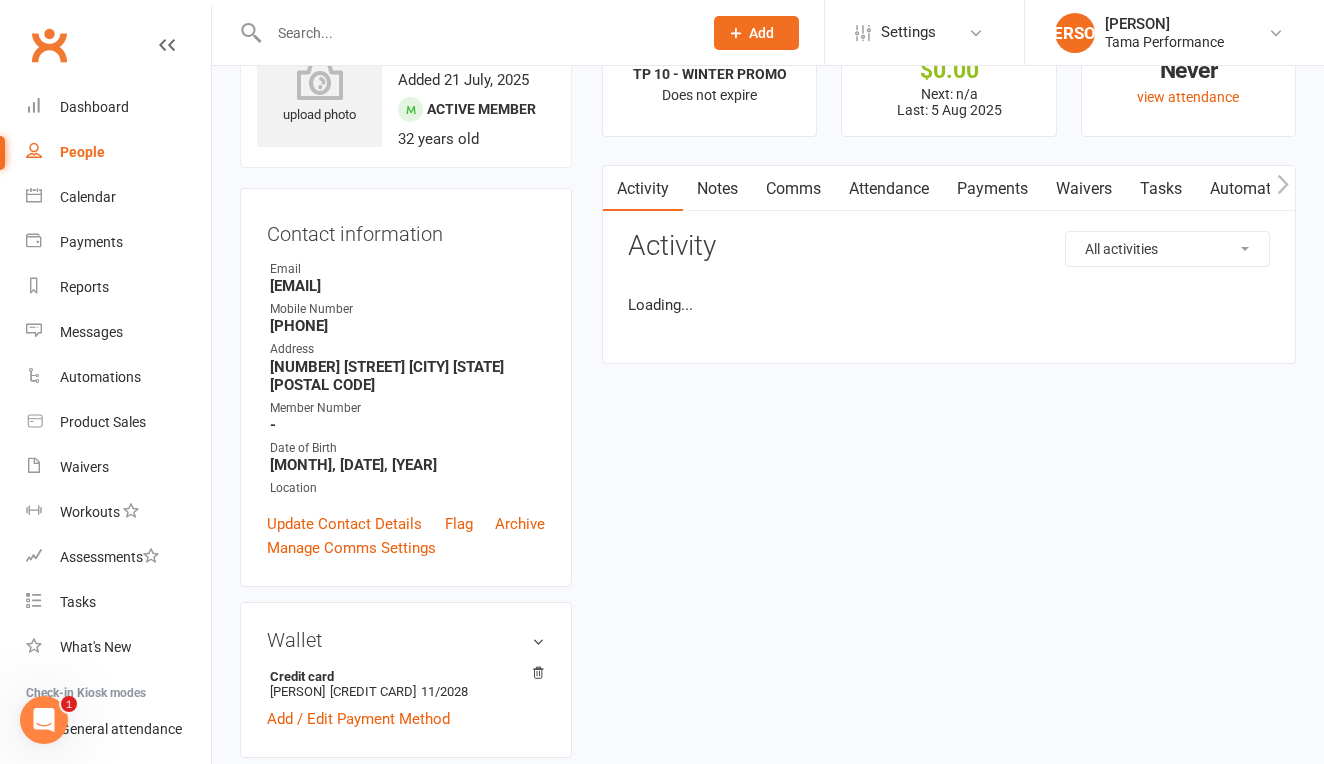 scroll, scrollTop: 0, scrollLeft: 0, axis: both 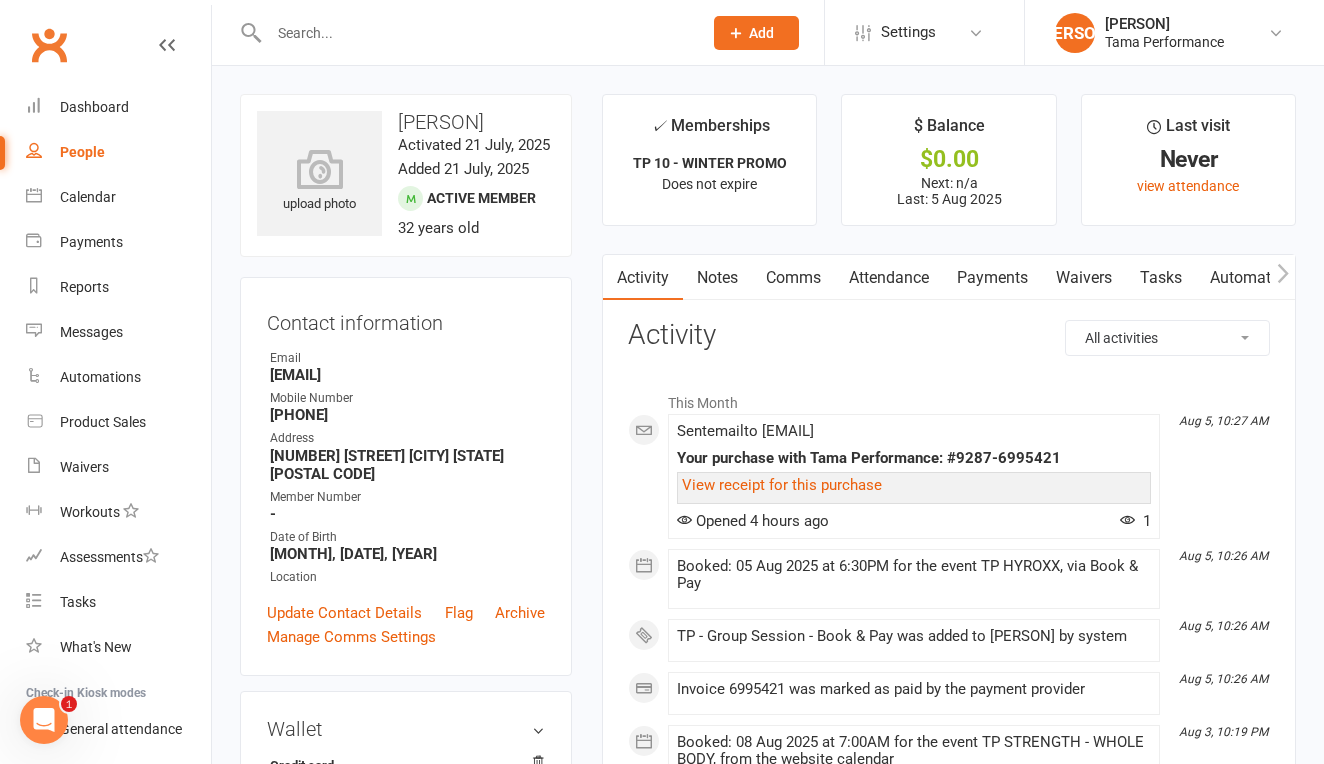 click on "Payments" at bounding box center [992, 278] 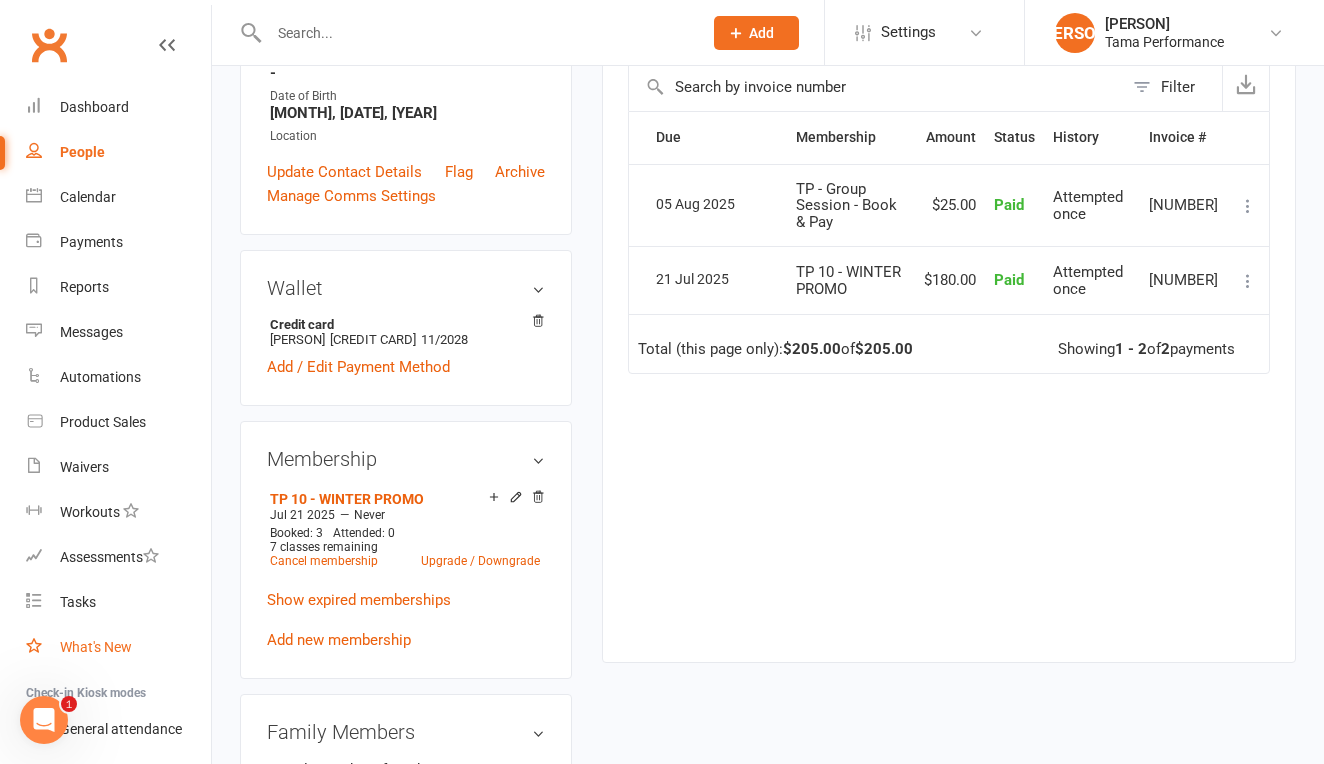 scroll, scrollTop: 428, scrollLeft: 0, axis: vertical 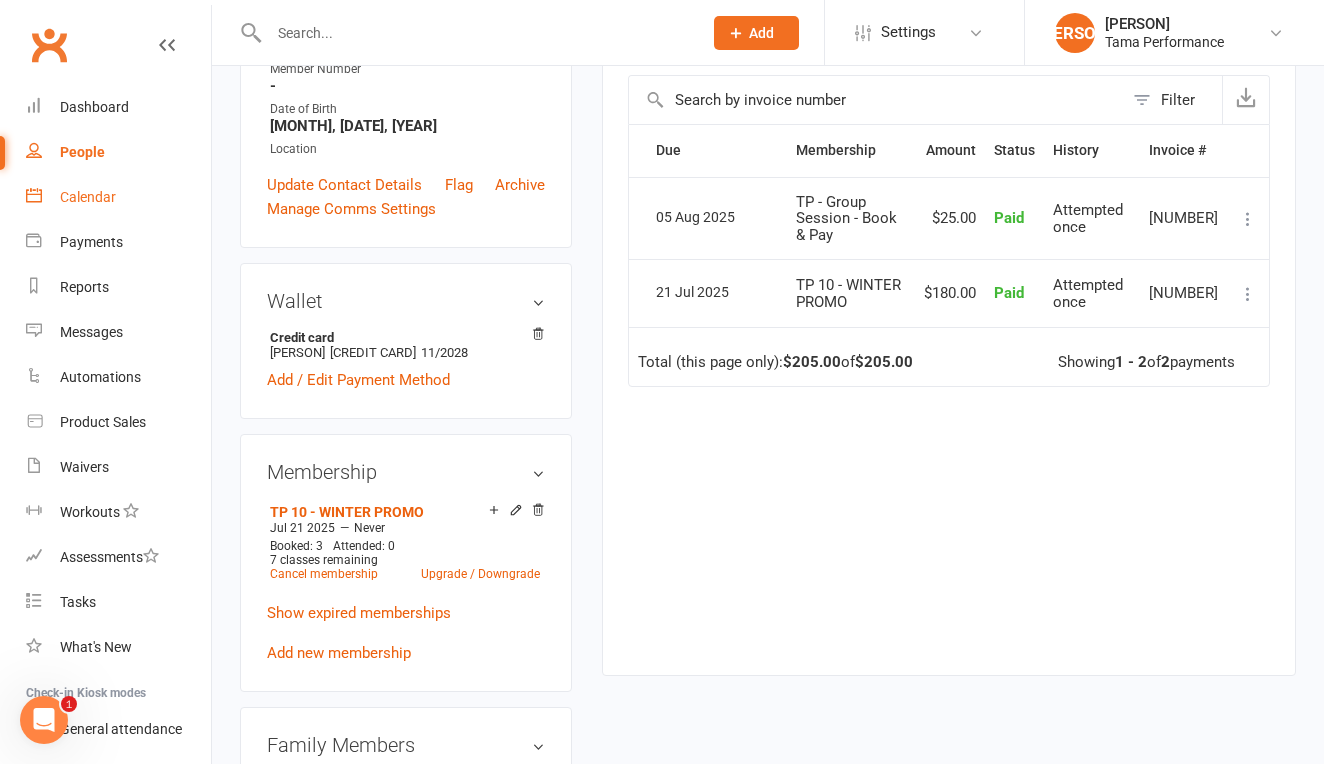 click on "Calendar" at bounding box center [88, 197] 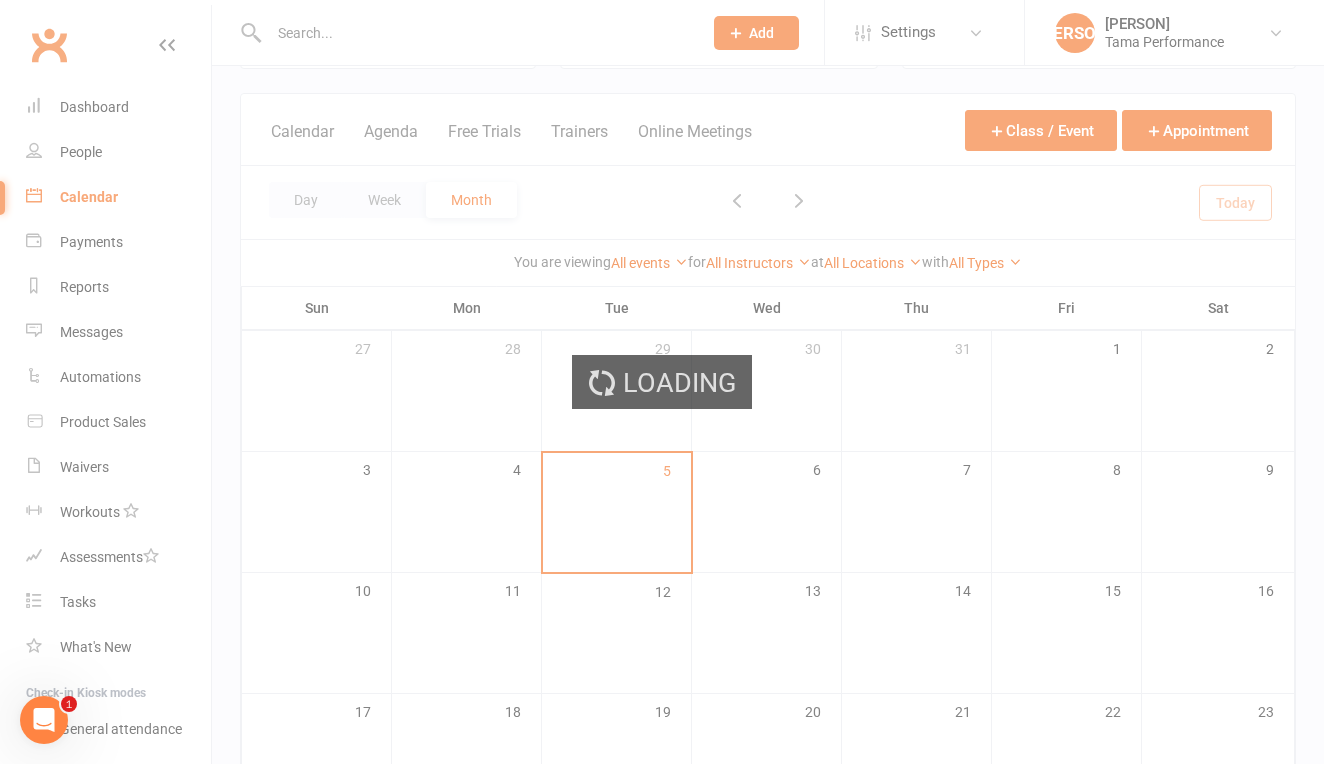scroll, scrollTop: 132, scrollLeft: 0, axis: vertical 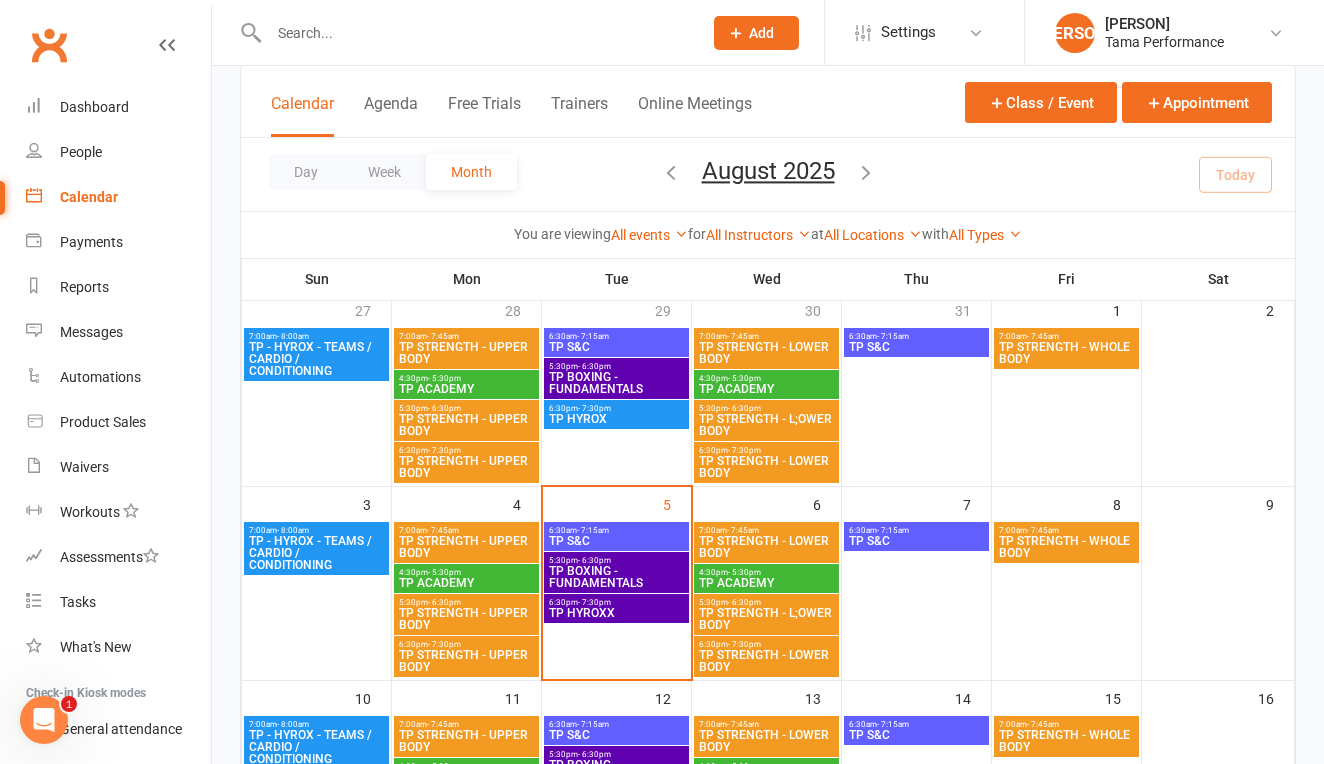 click on "TP HYROXX" at bounding box center (616, 613) 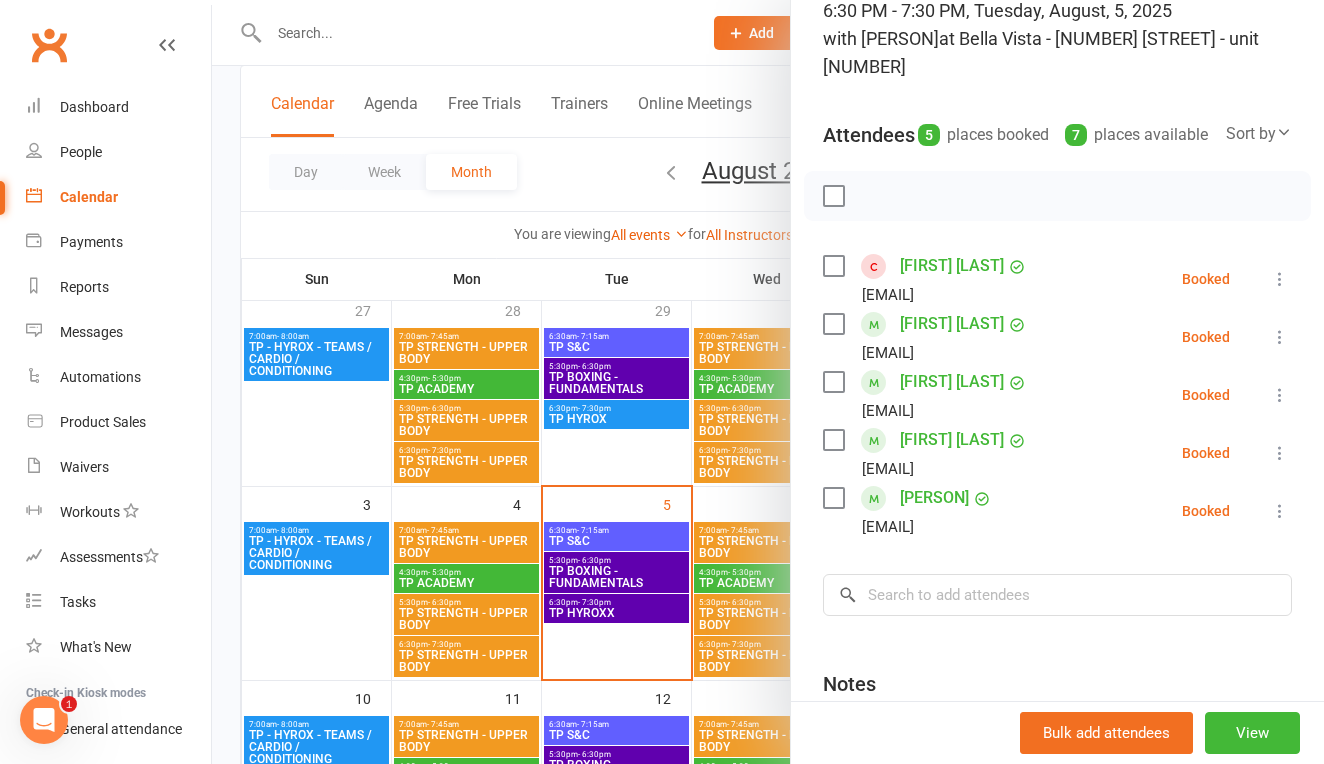 scroll, scrollTop: 152, scrollLeft: 0, axis: vertical 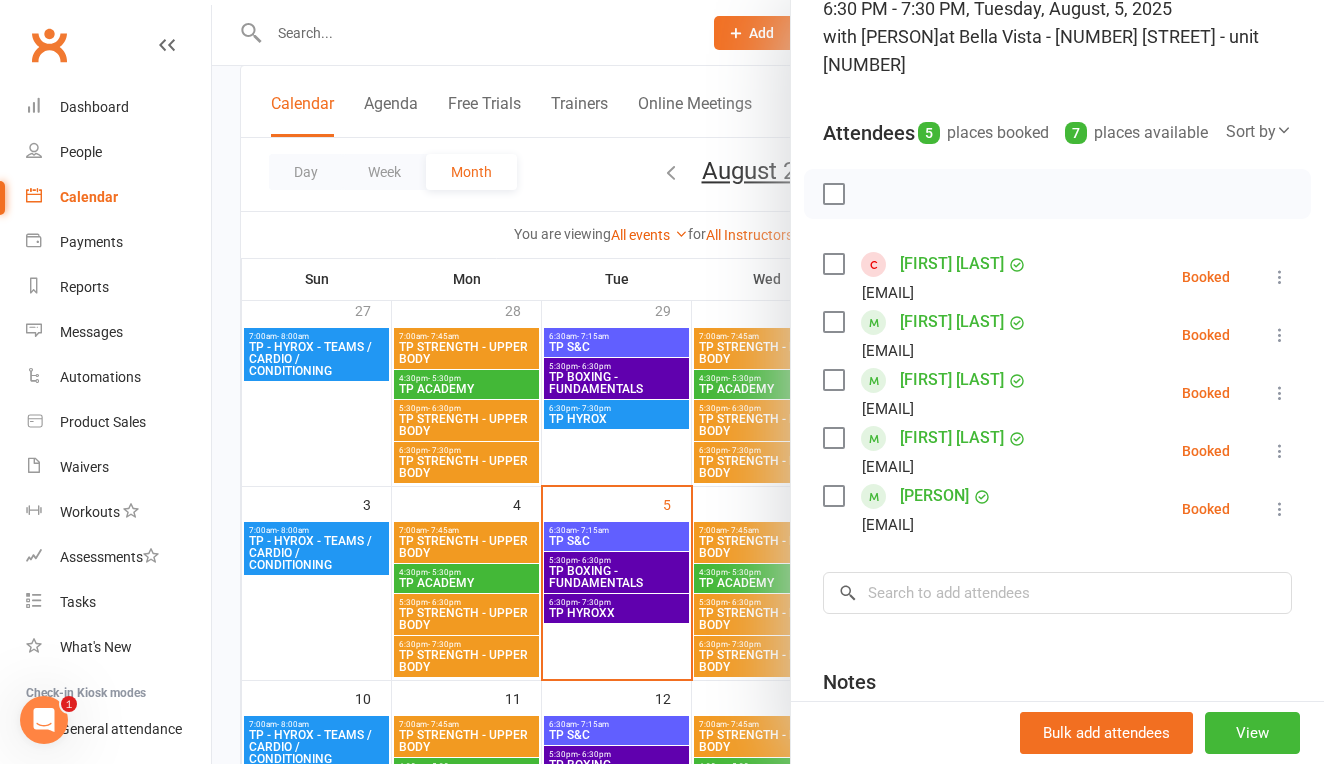 click at bounding box center [768, 382] 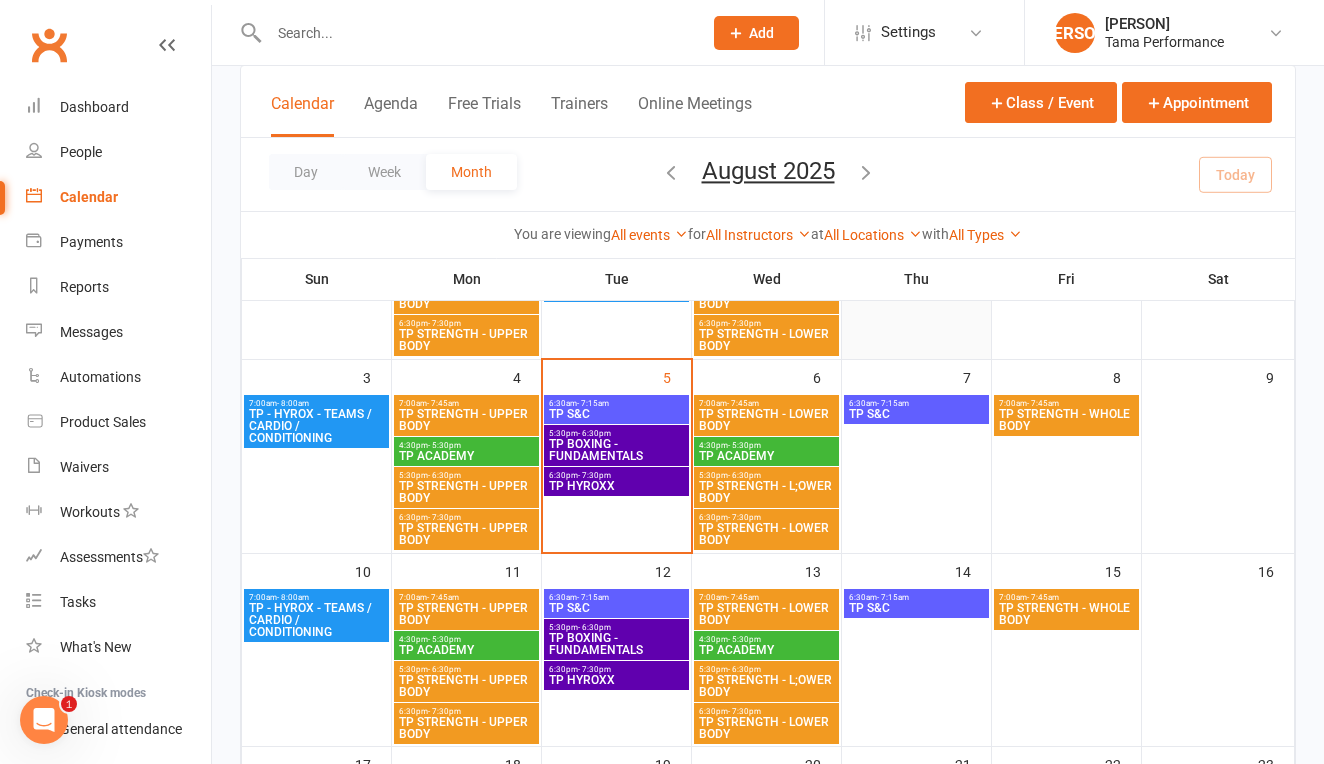 scroll, scrollTop: 271, scrollLeft: 0, axis: vertical 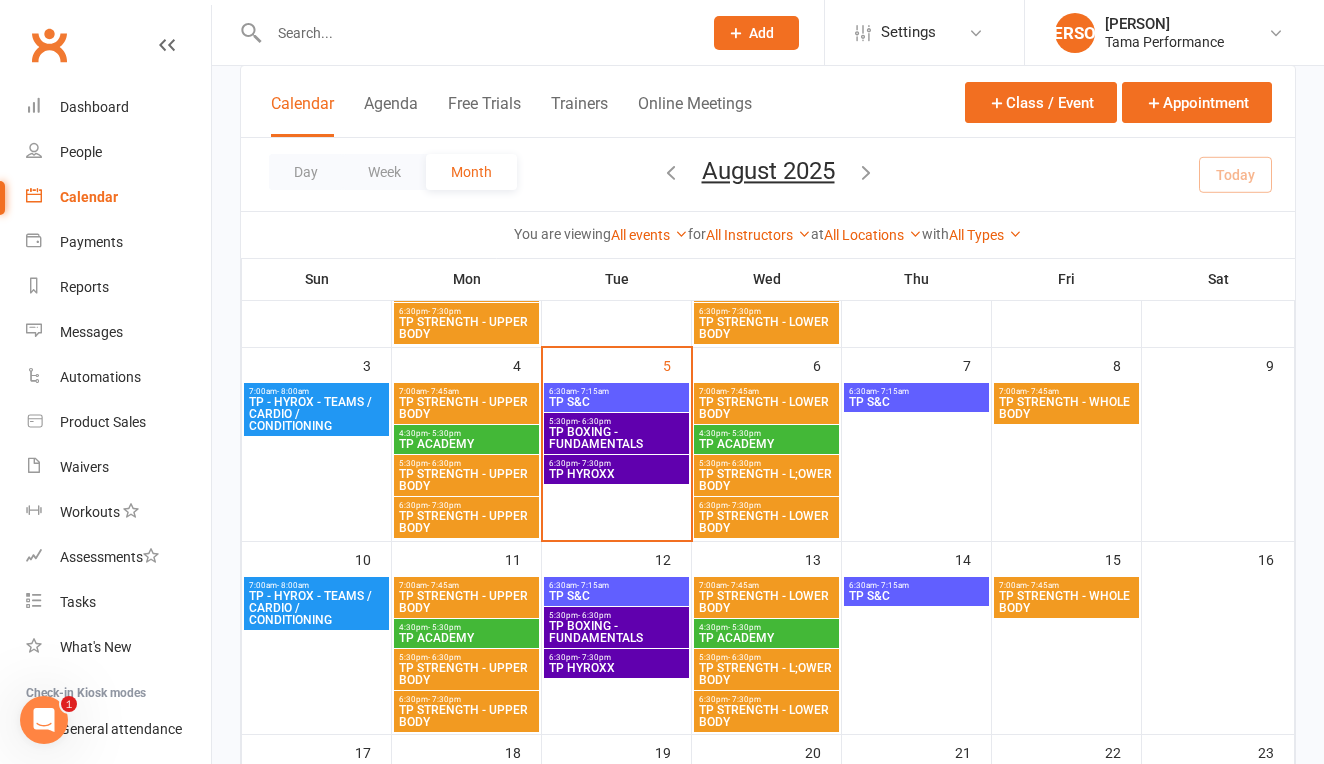 click on "6:30pm  - 7:30pm" at bounding box center (616, 463) 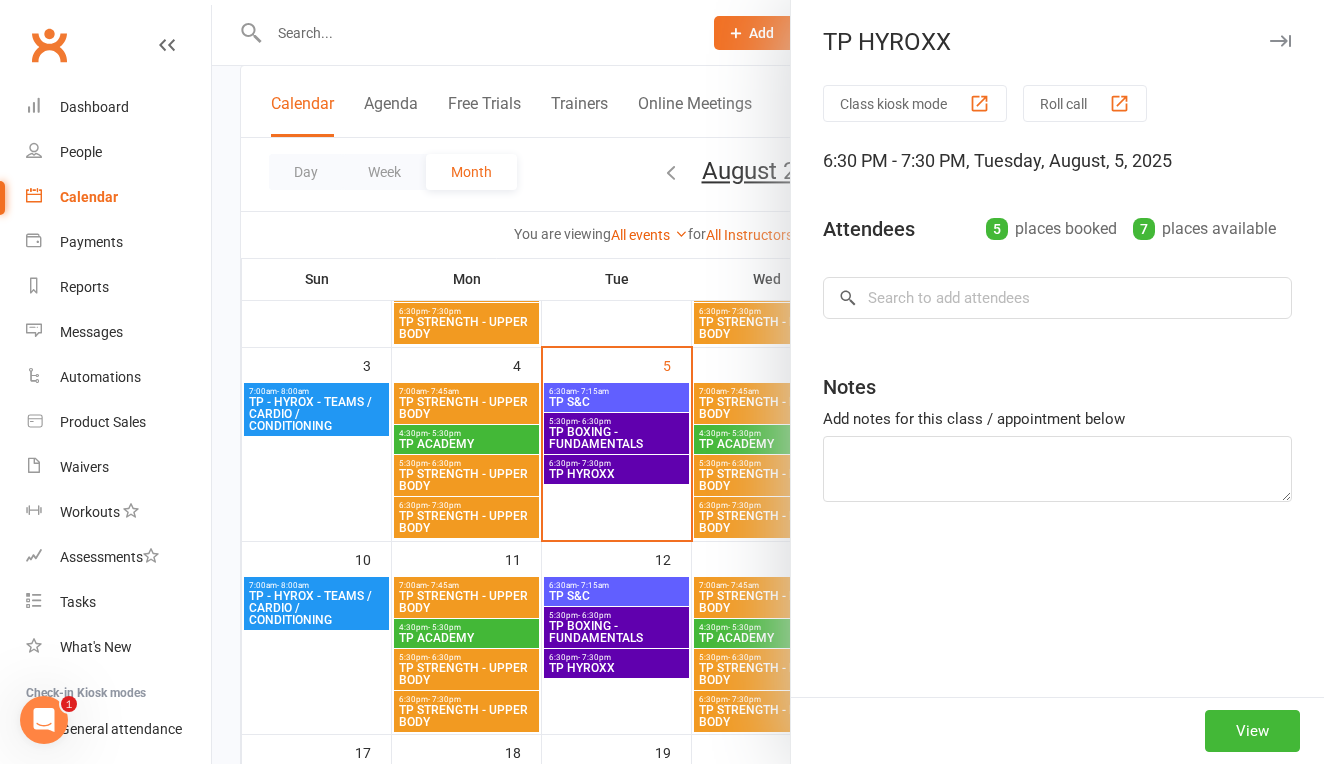 click at bounding box center (768, 382) 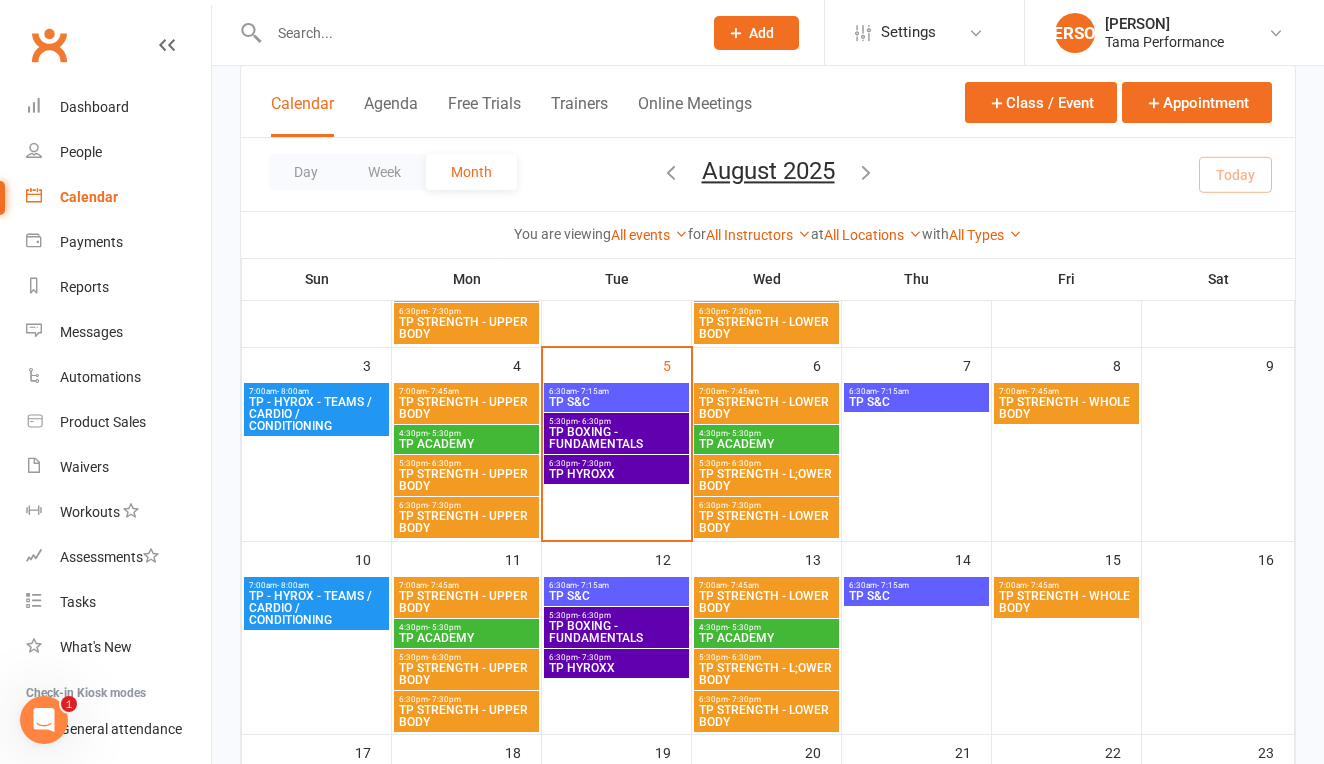 click on "TP HYROXX" at bounding box center (616, 474) 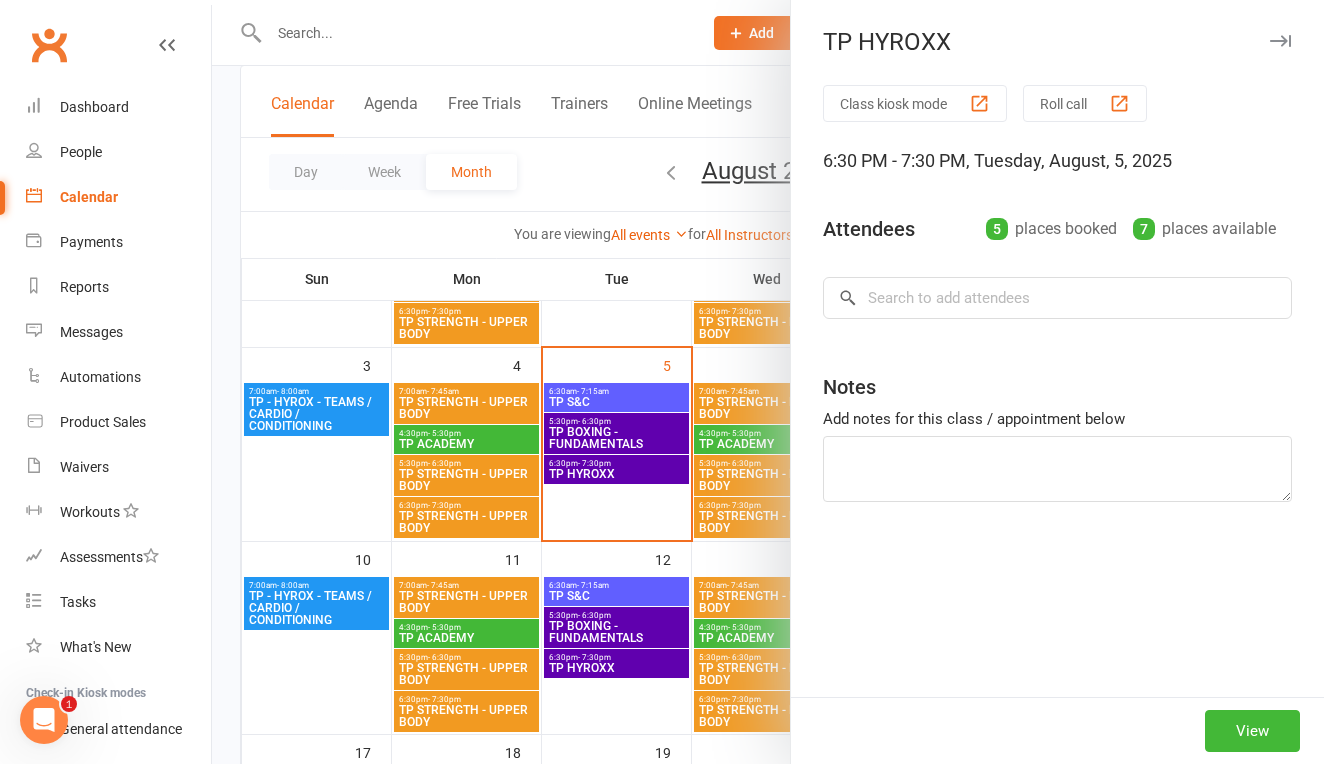 click at bounding box center [768, 382] 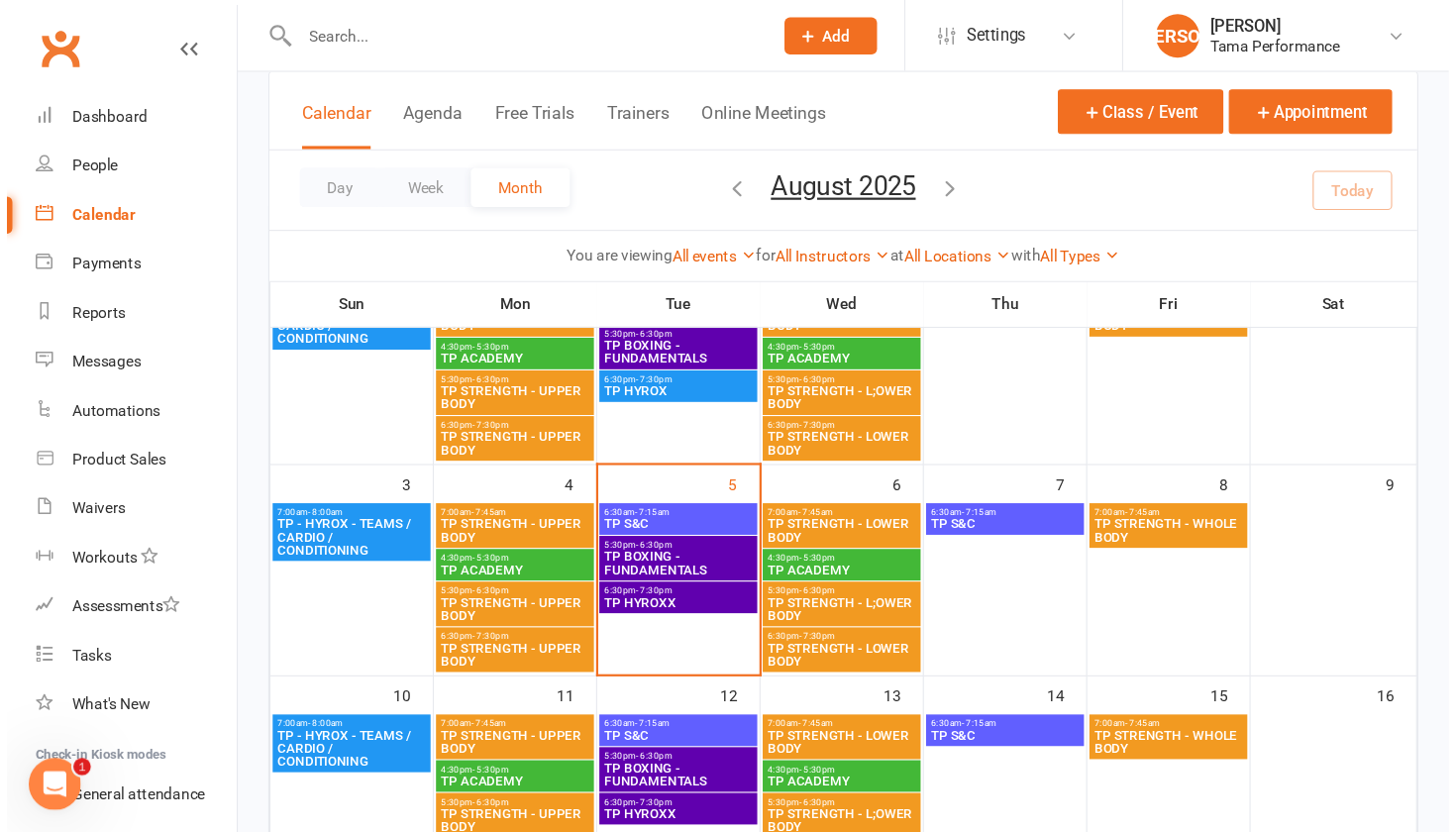 scroll, scrollTop: 111, scrollLeft: 0, axis: vertical 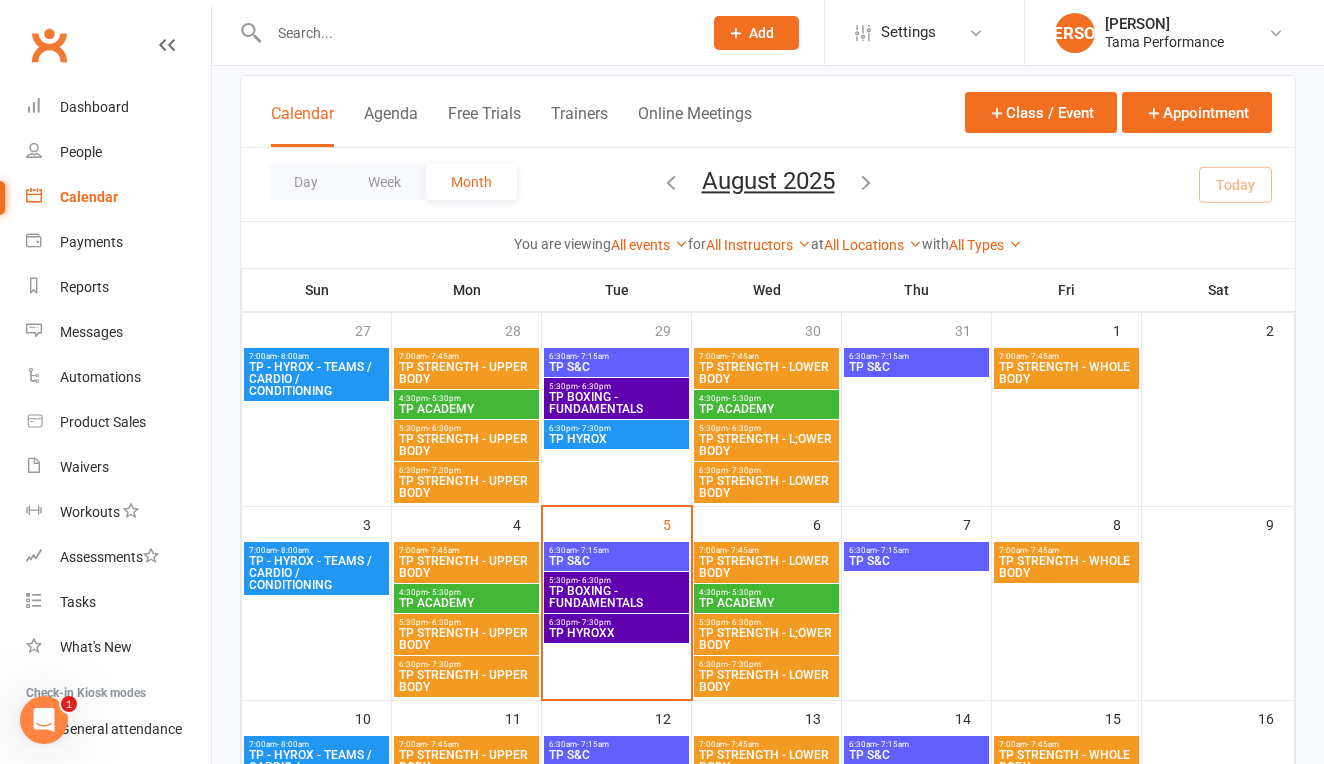 click on "- 7:45am" at bounding box center (443, 550) 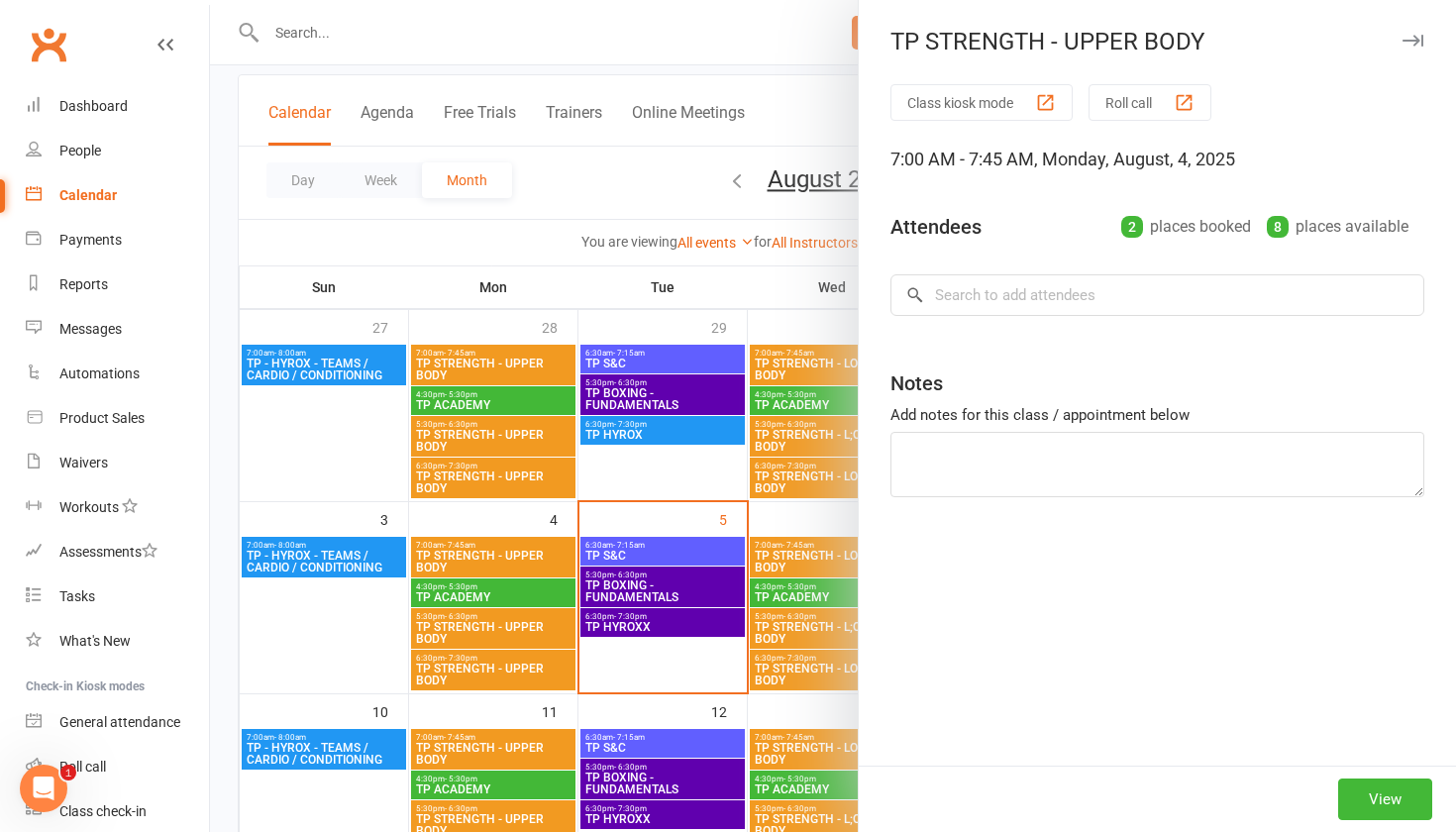 click at bounding box center [833, 416] 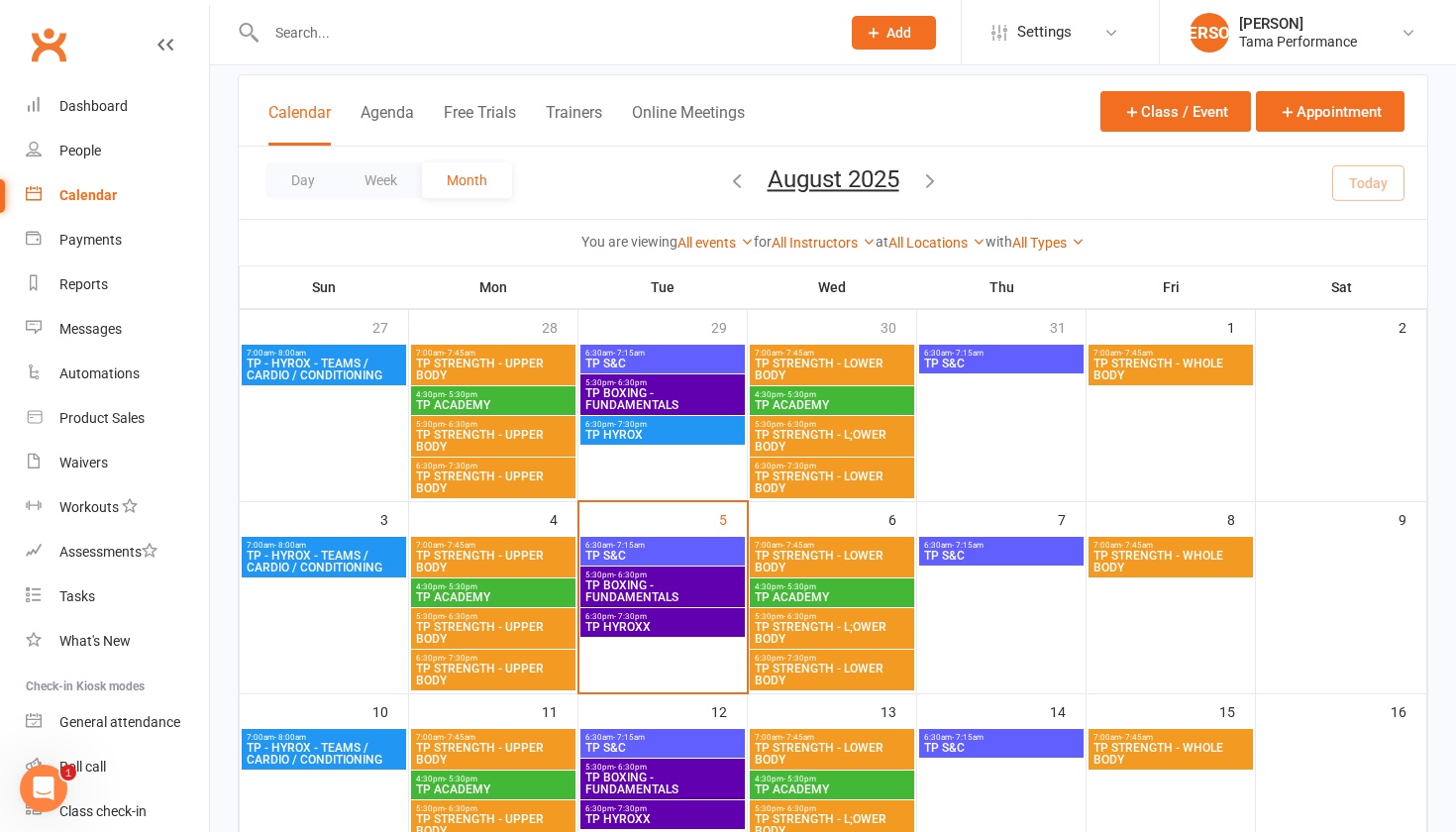 click on "[TIME] - [TIME] TP STRENGTH - UPPER BODY" at bounding box center [493, 557] 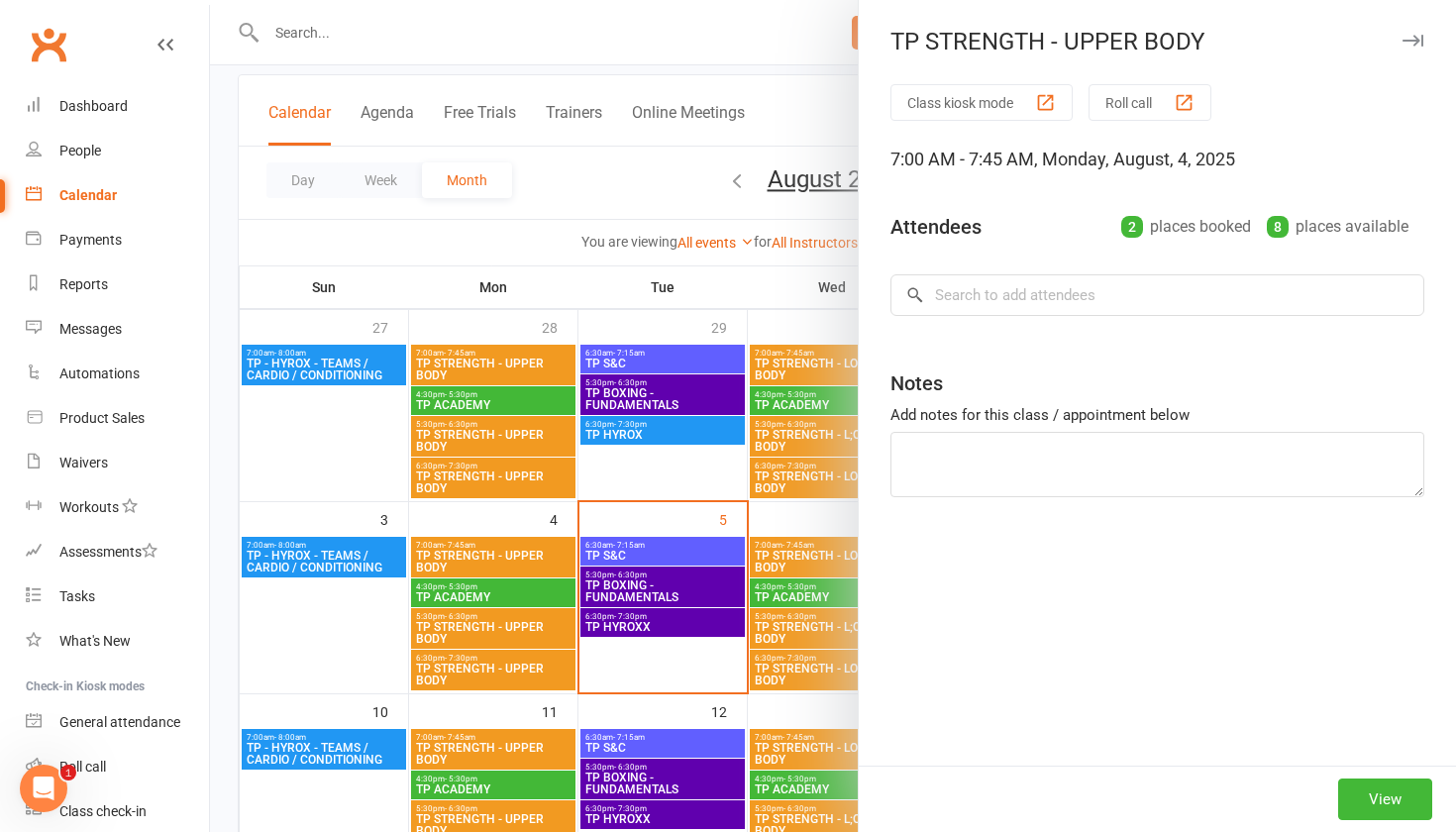 click at bounding box center (833, 416) 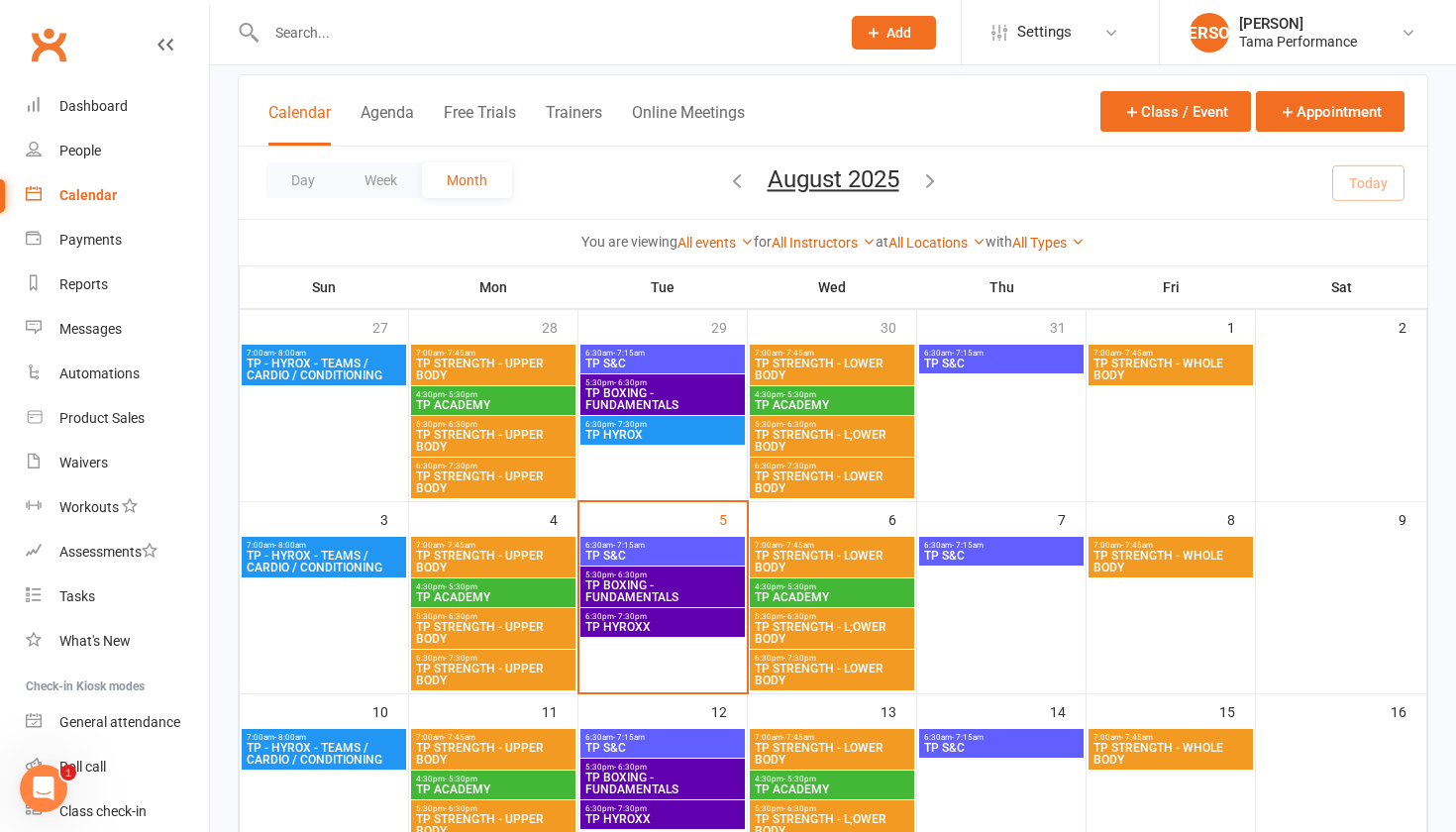 click on "Calendar" at bounding box center [117, 195] 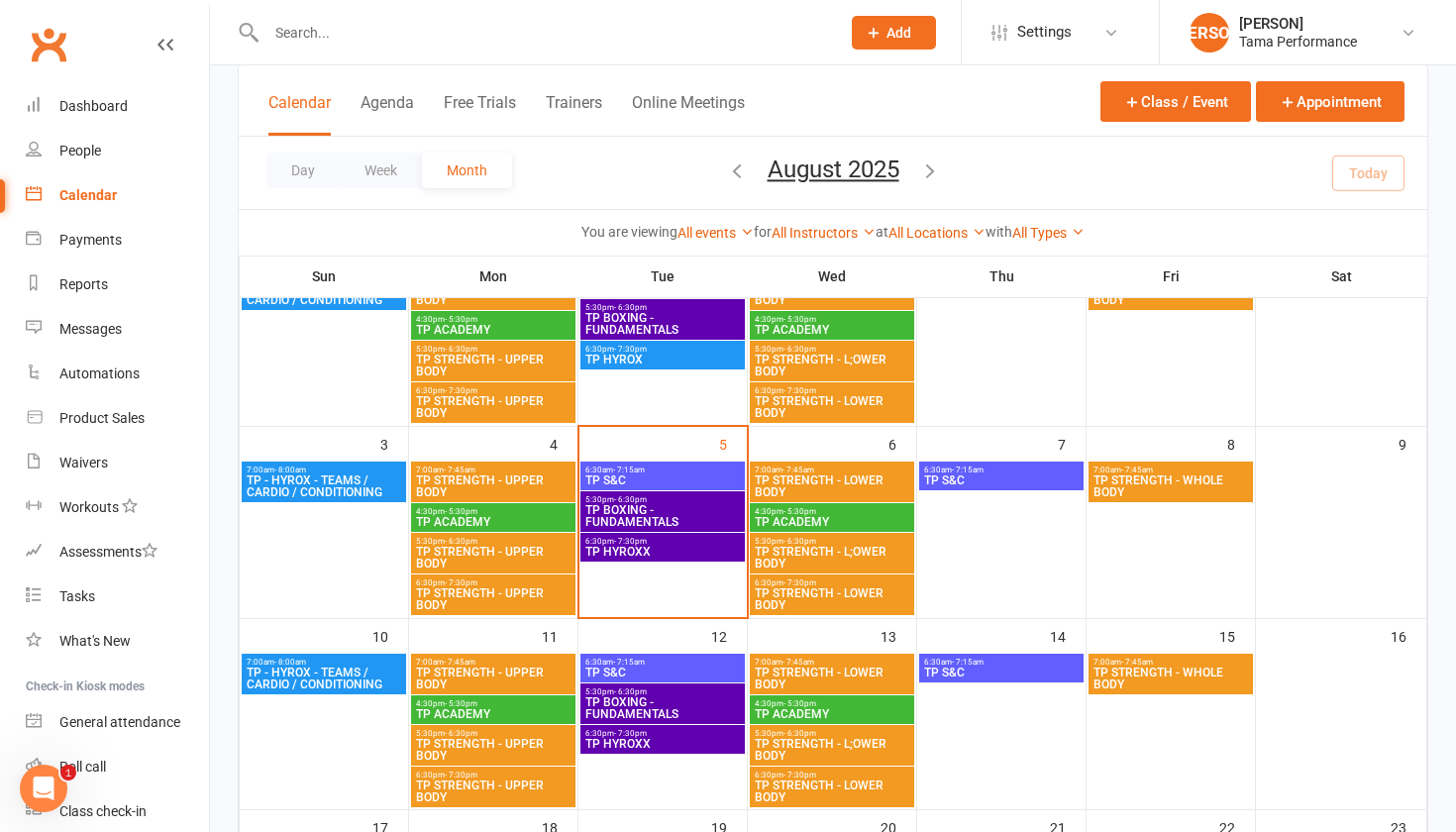 scroll, scrollTop: 189, scrollLeft: 0, axis: vertical 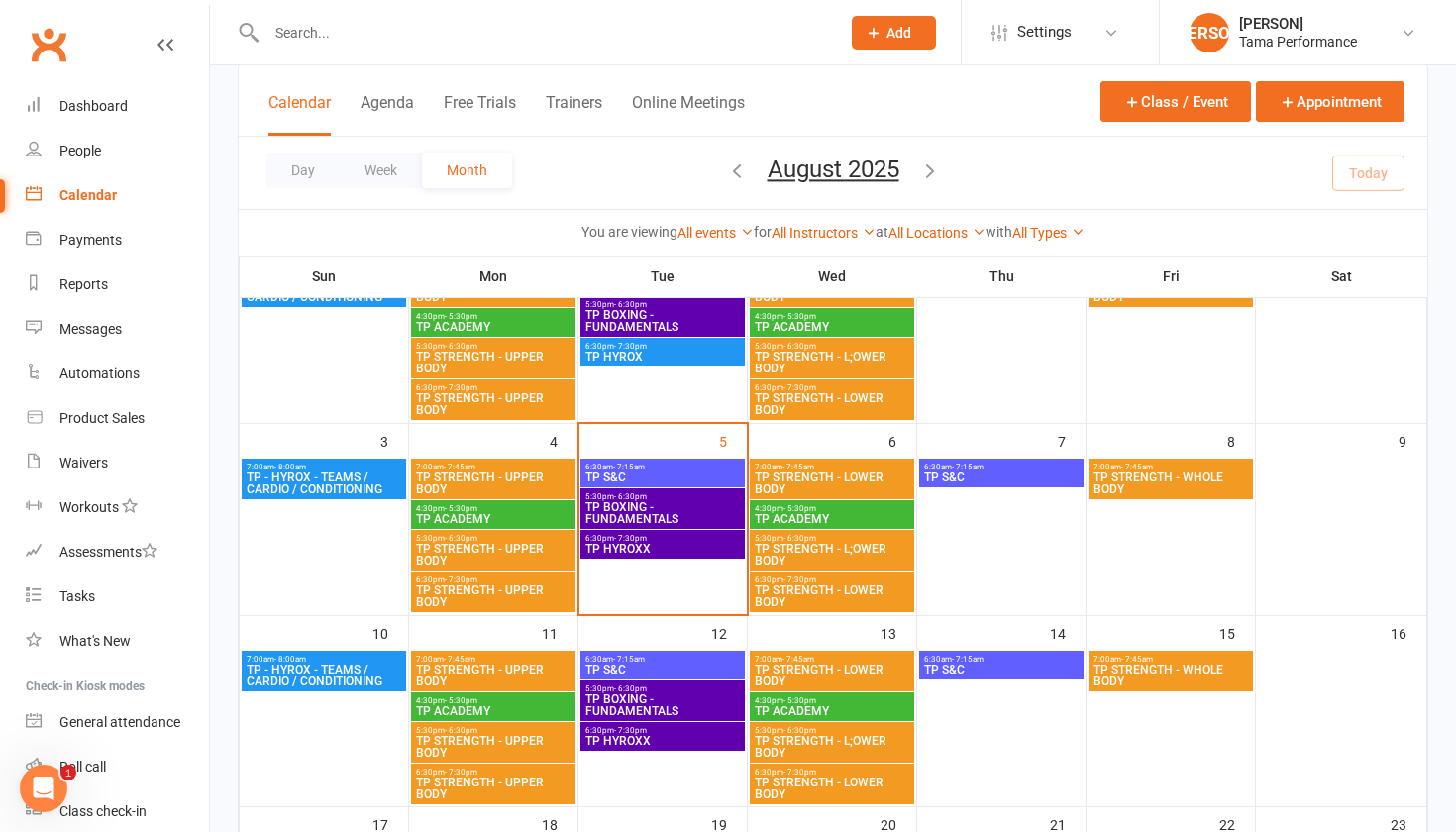 click on "6:30pm  - 7:30pm" at bounding box center (663, 538) 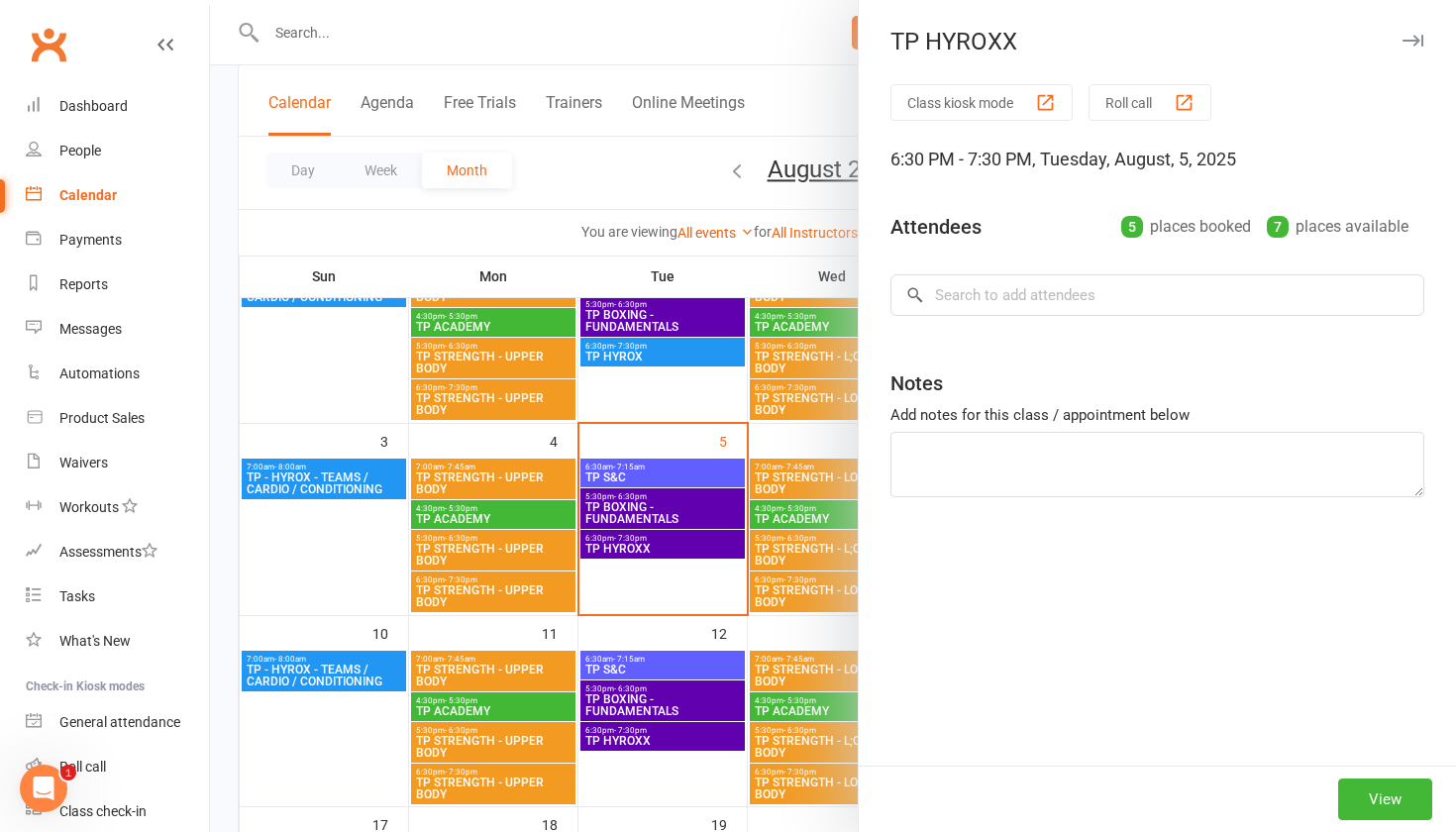 click at bounding box center [833, 416] 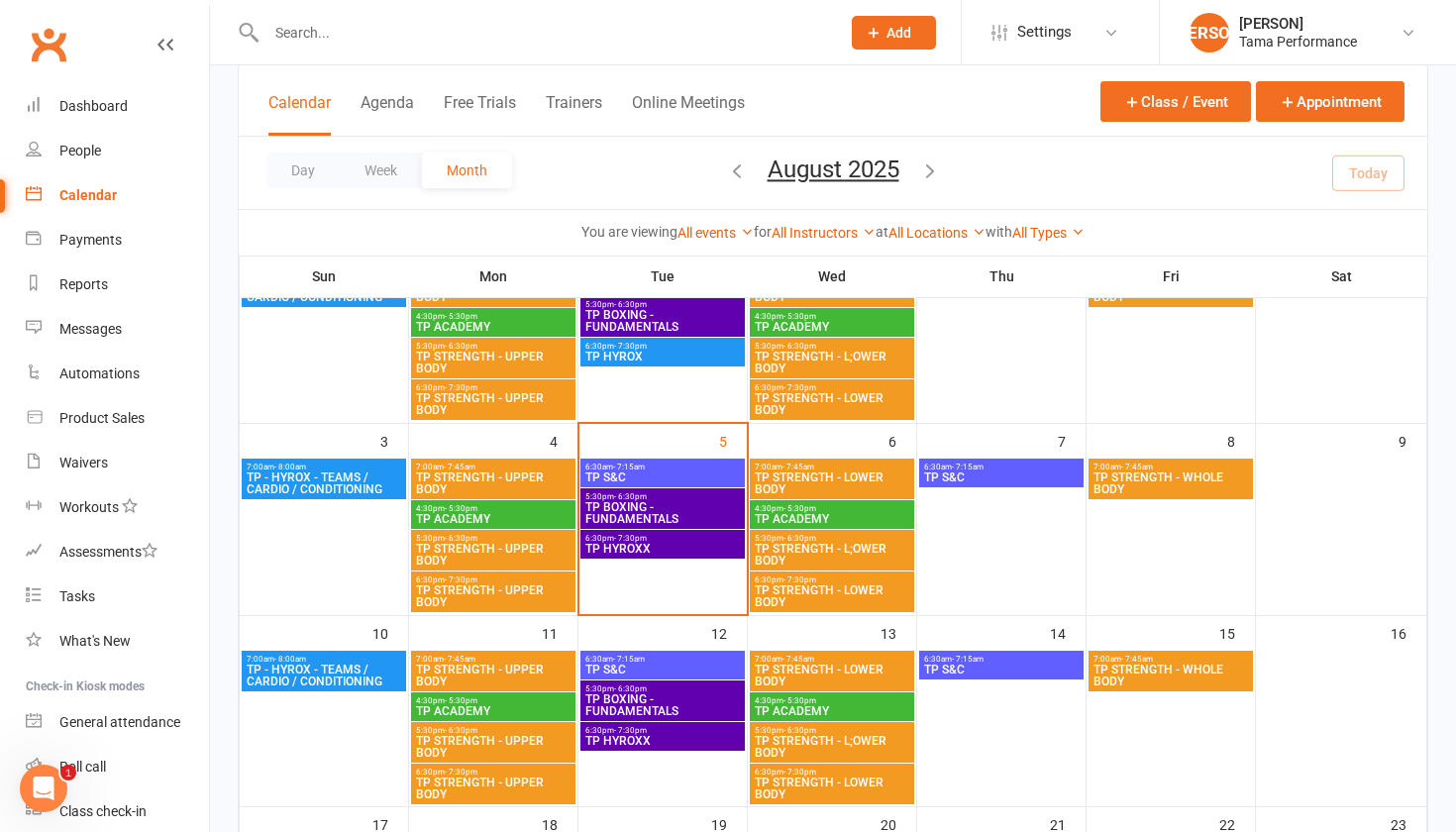 click on "6:30pm  - 7:30pm" at bounding box center (663, 730) 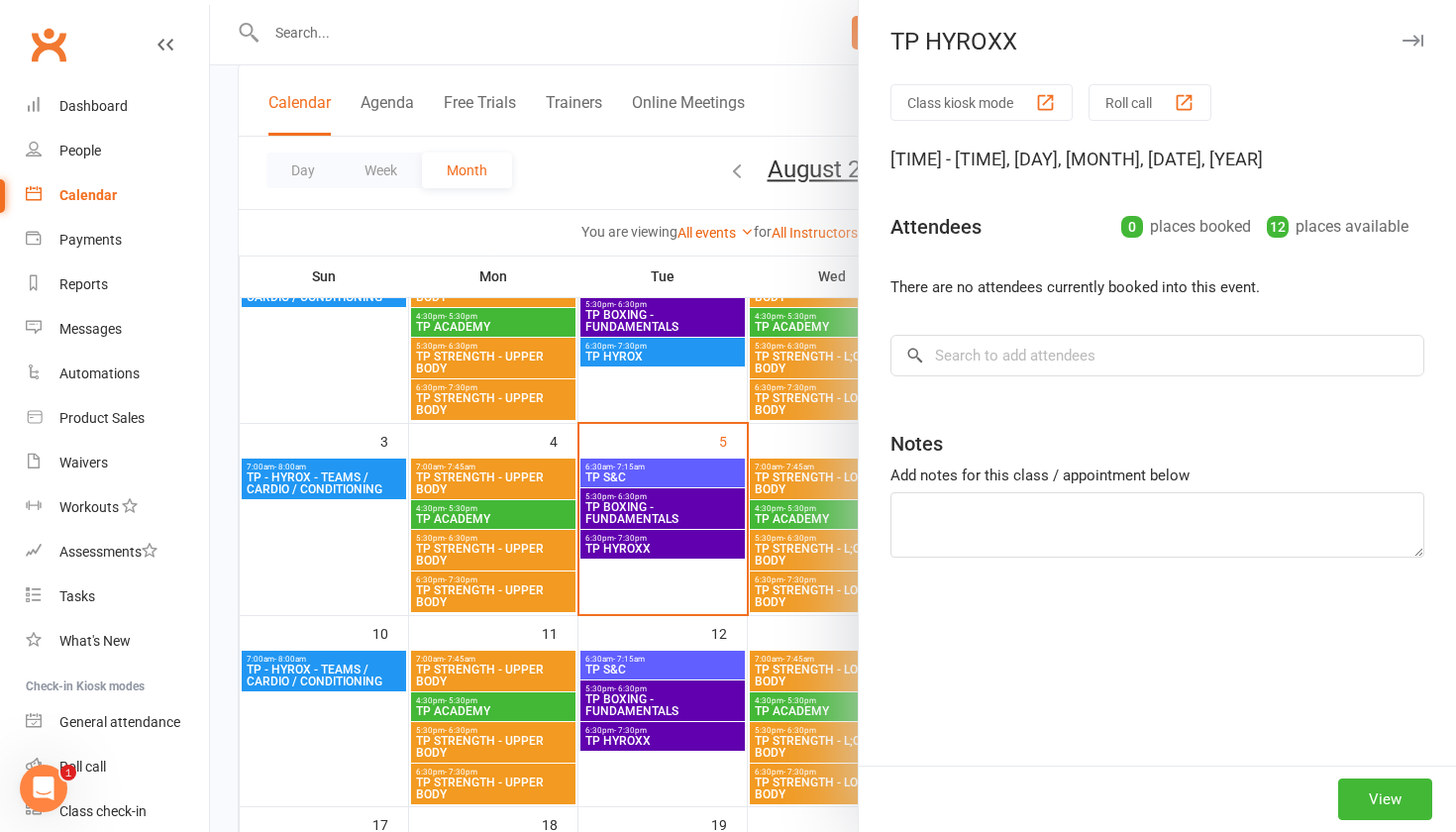 click at bounding box center [833, 416] 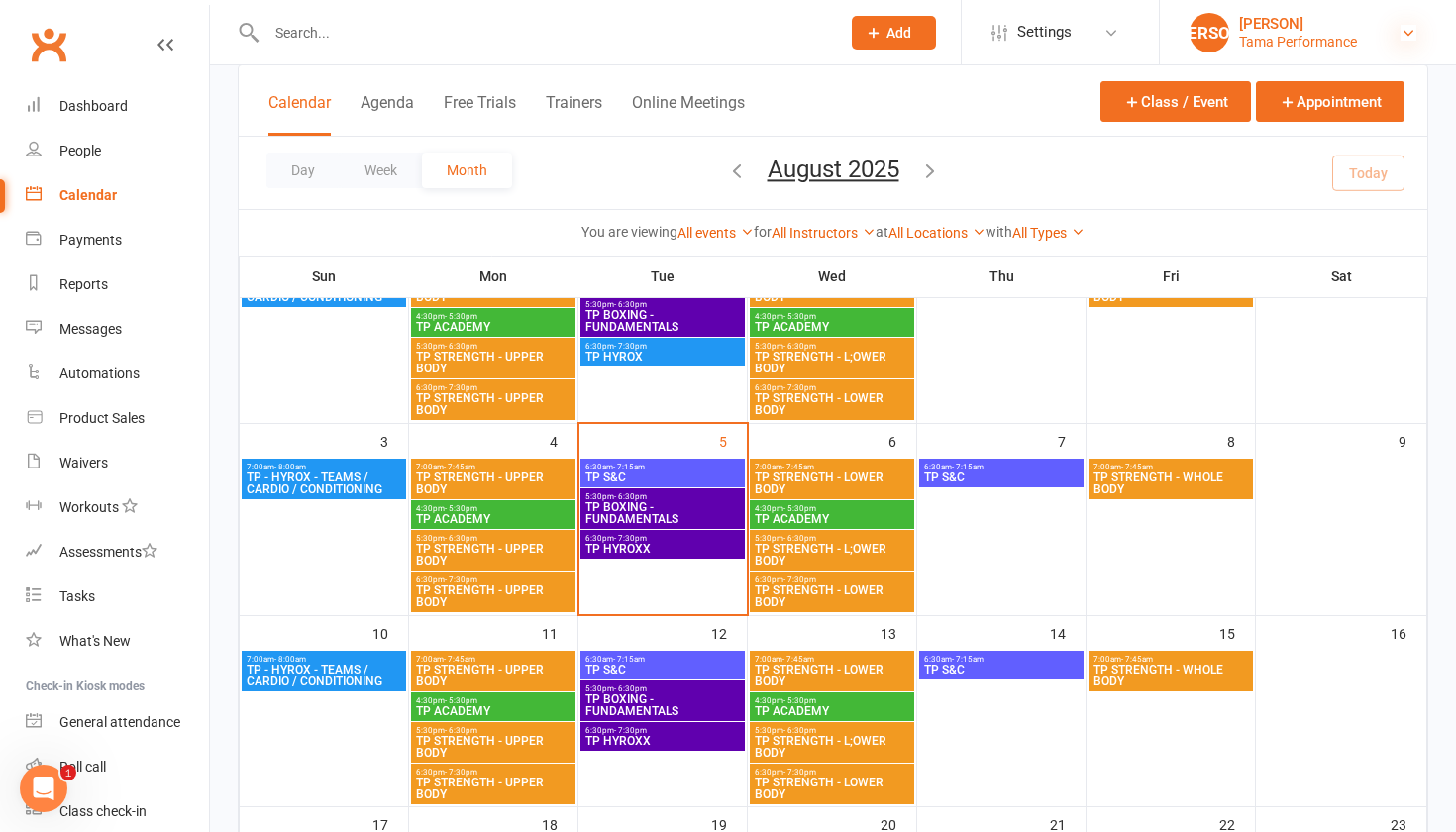 click at bounding box center (1408, 33) 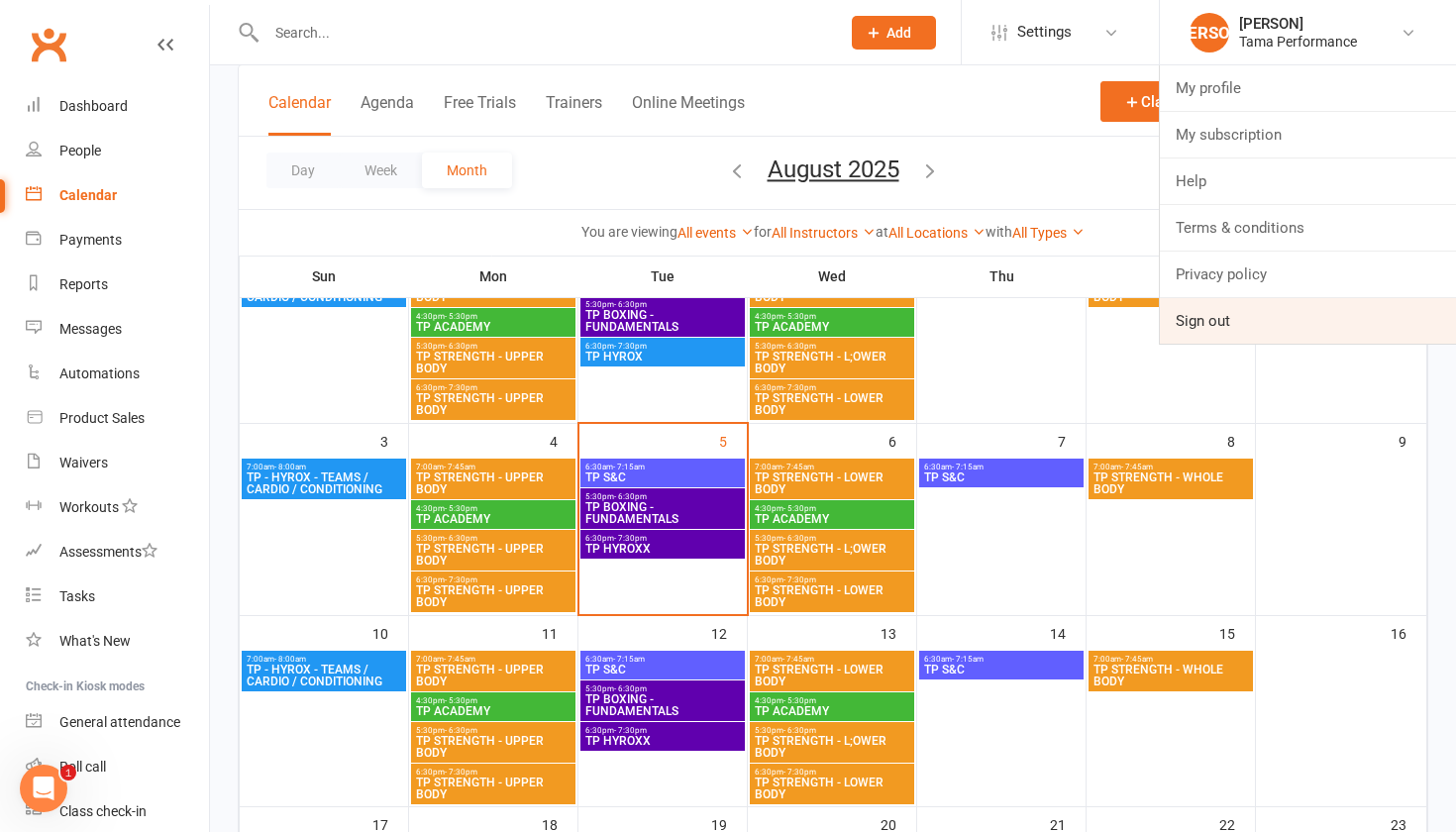 click on "Sign out" at bounding box center [1307, 321] 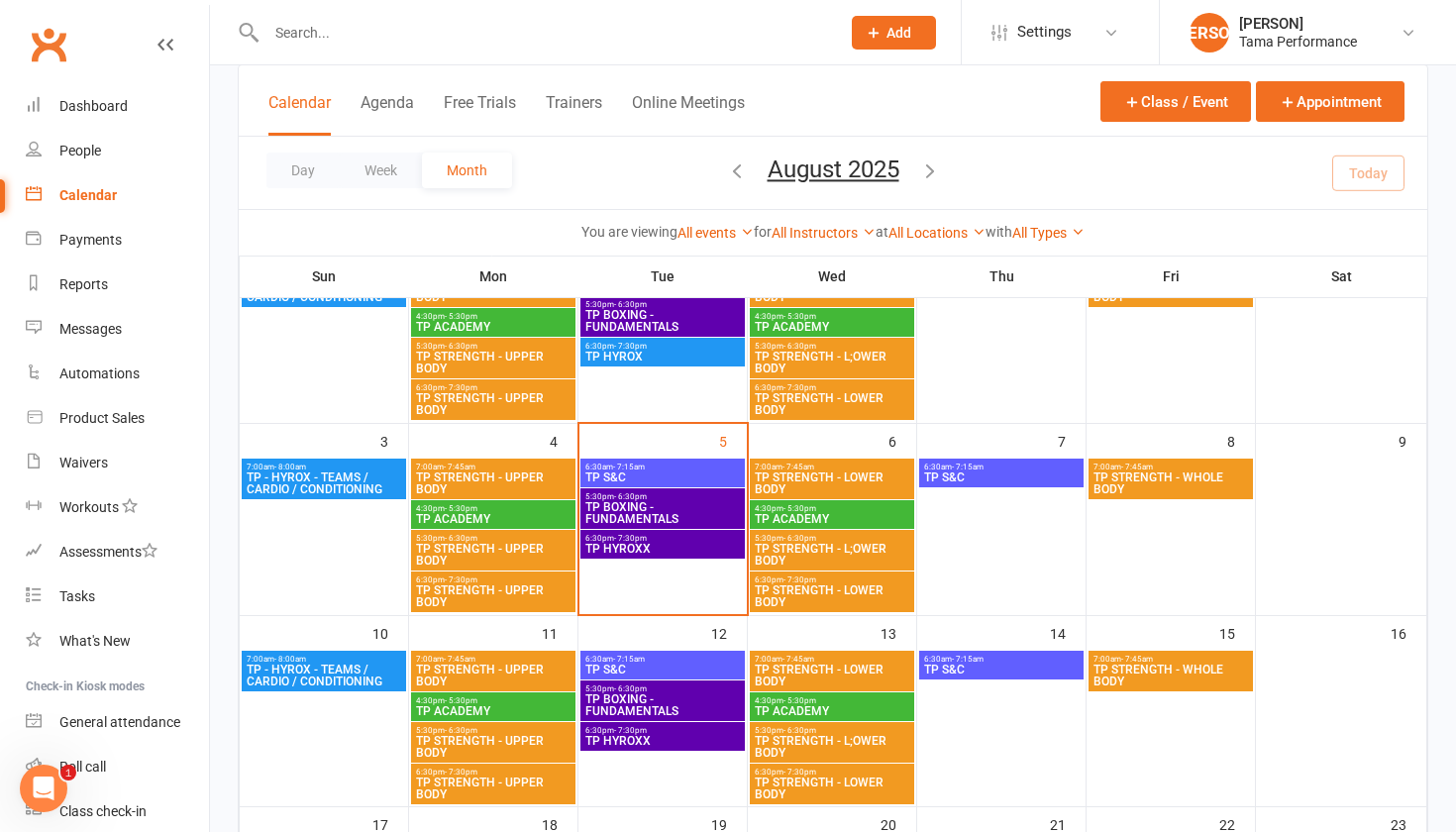click on "[TIME] - [TIME] TP STRENGTH - WHOLE BODY" at bounding box center (1171, 286) 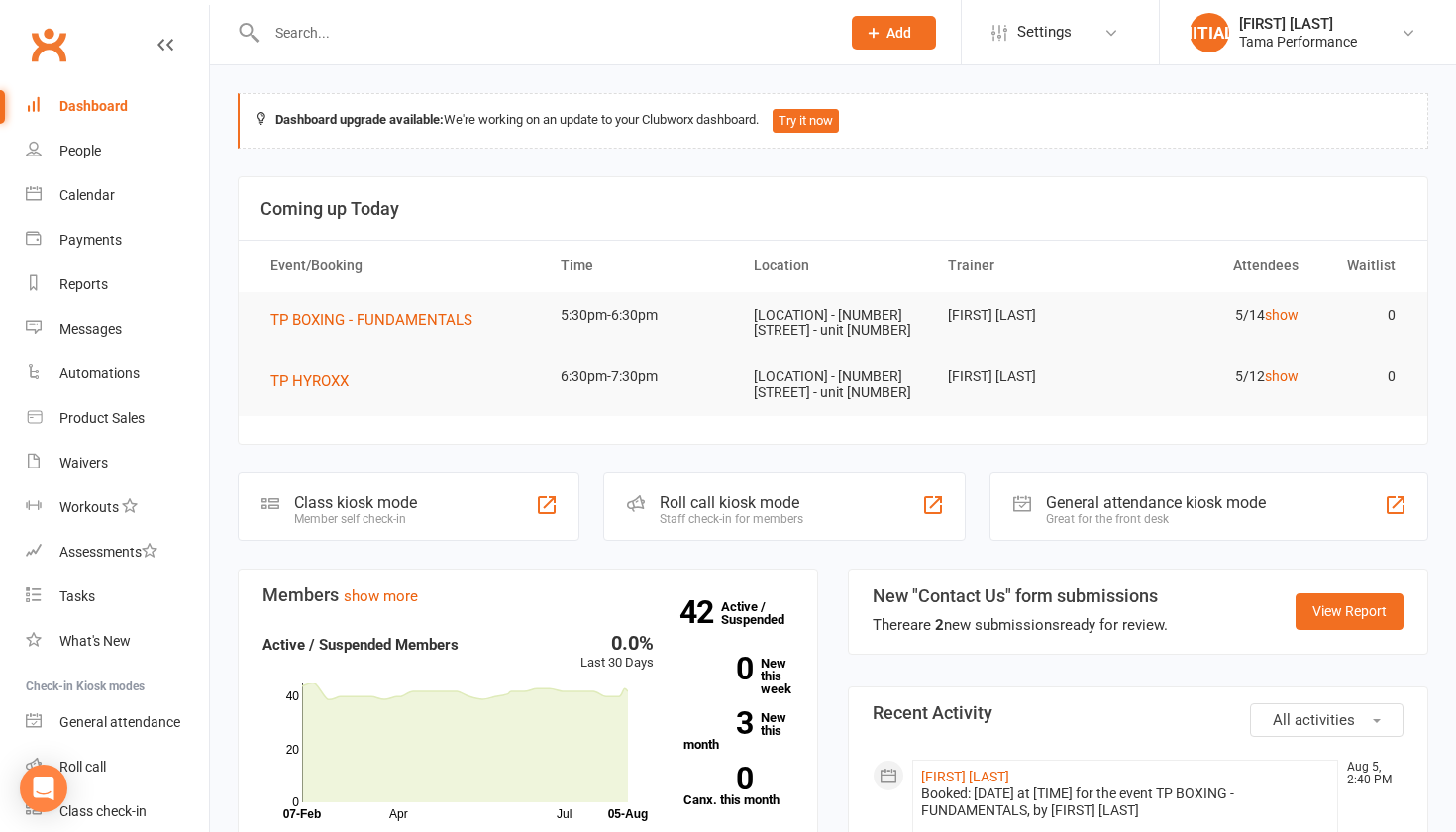 scroll, scrollTop: 0, scrollLeft: 0, axis: both 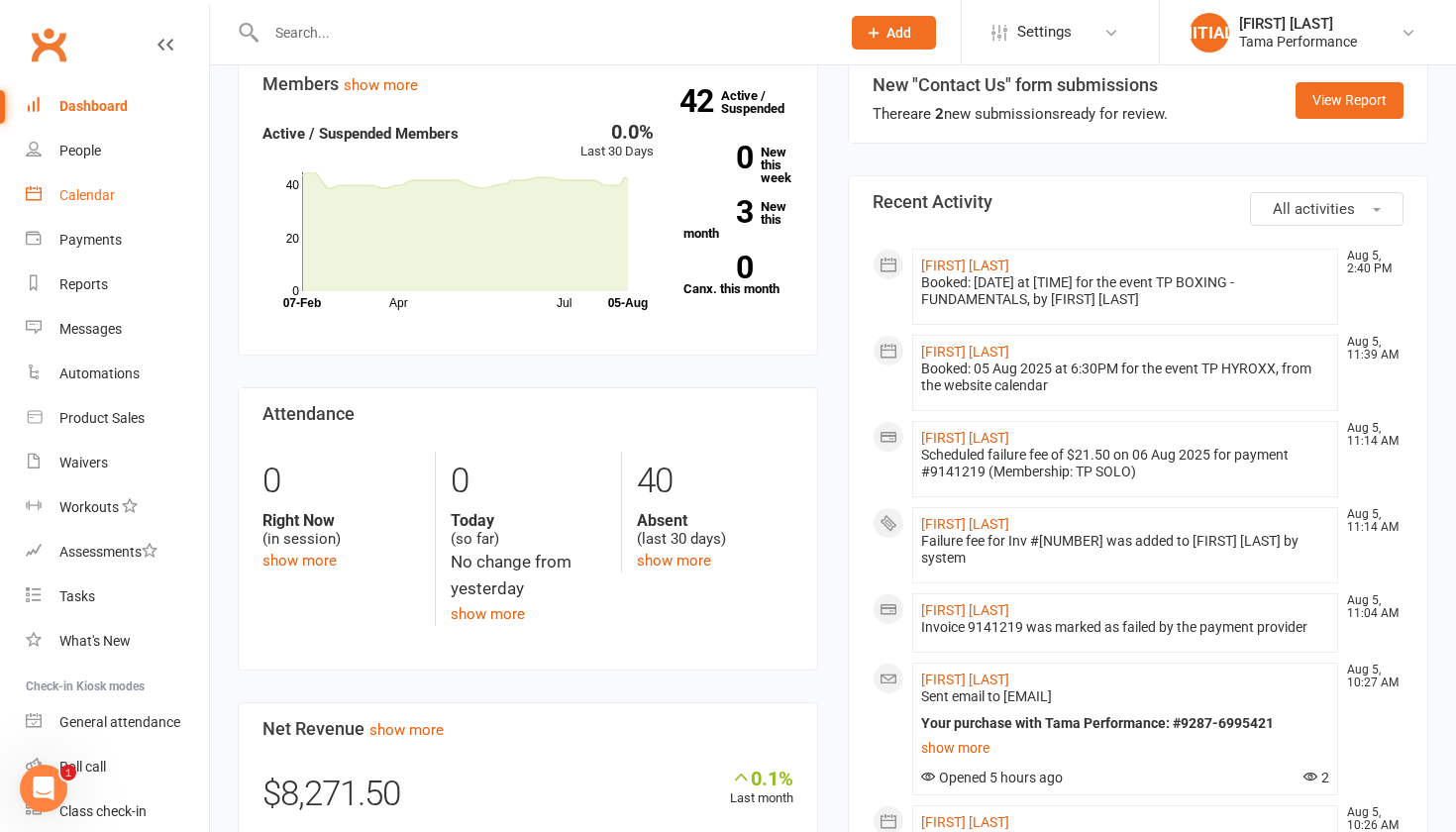 click on "Calendar" at bounding box center [87, 195] 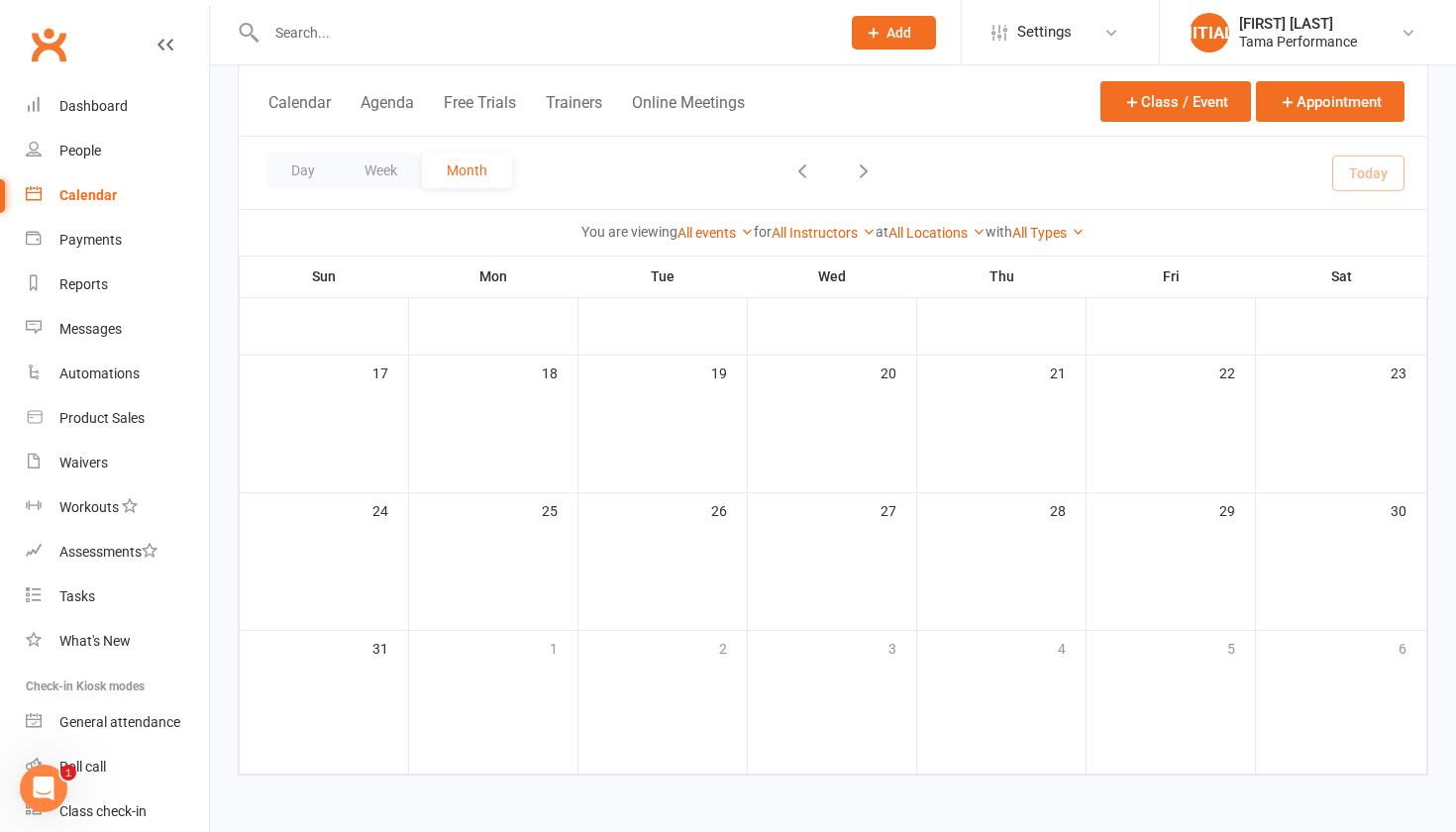 scroll, scrollTop: 0, scrollLeft: 0, axis: both 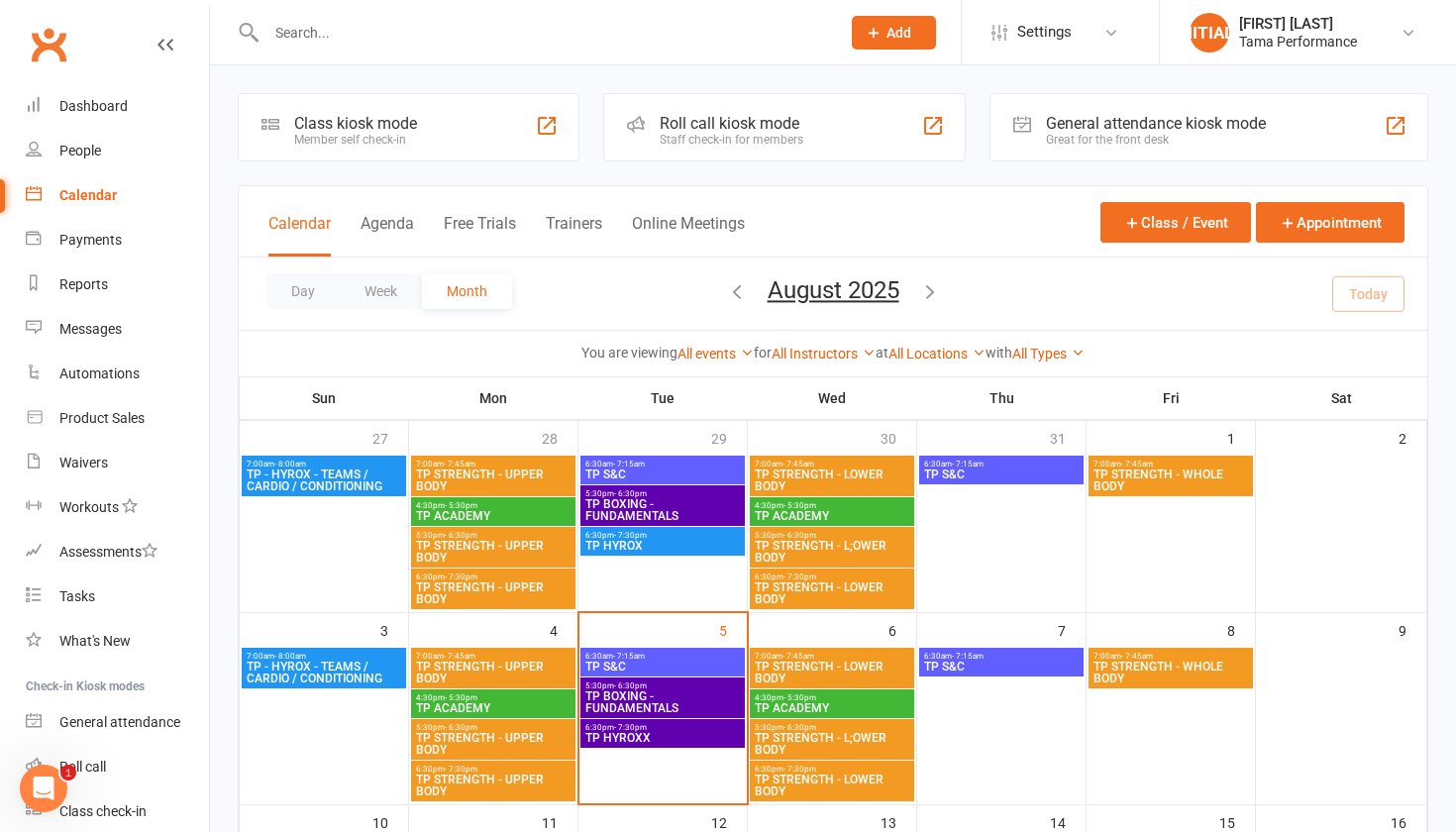click on "TP BOXING -  FUNDAMENTALS" at bounding box center (663, 702) 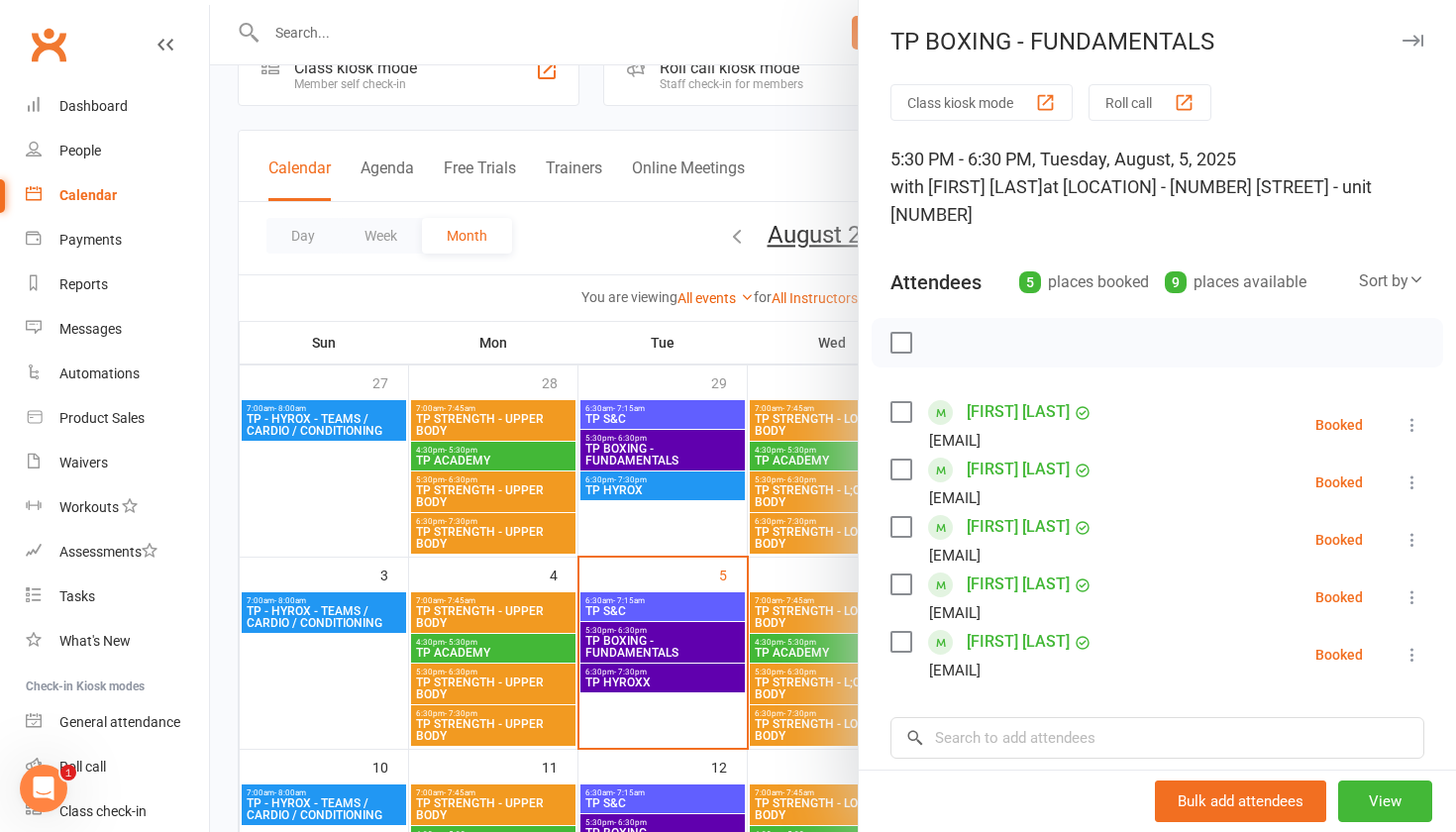 scroll, scrollTop: 53, scrollLeft: 0, axis: vertical 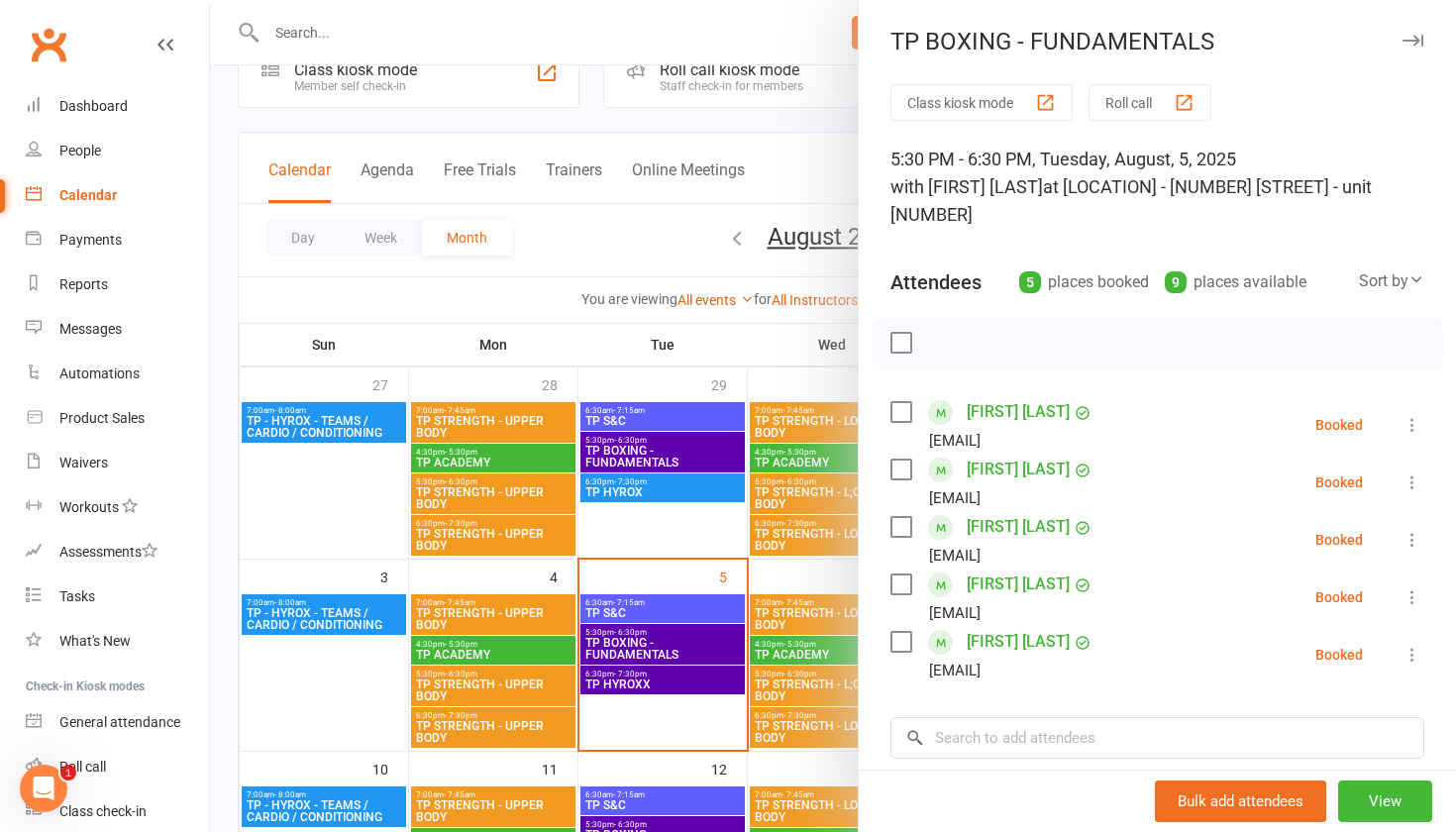click at bounding box center (833, 416) 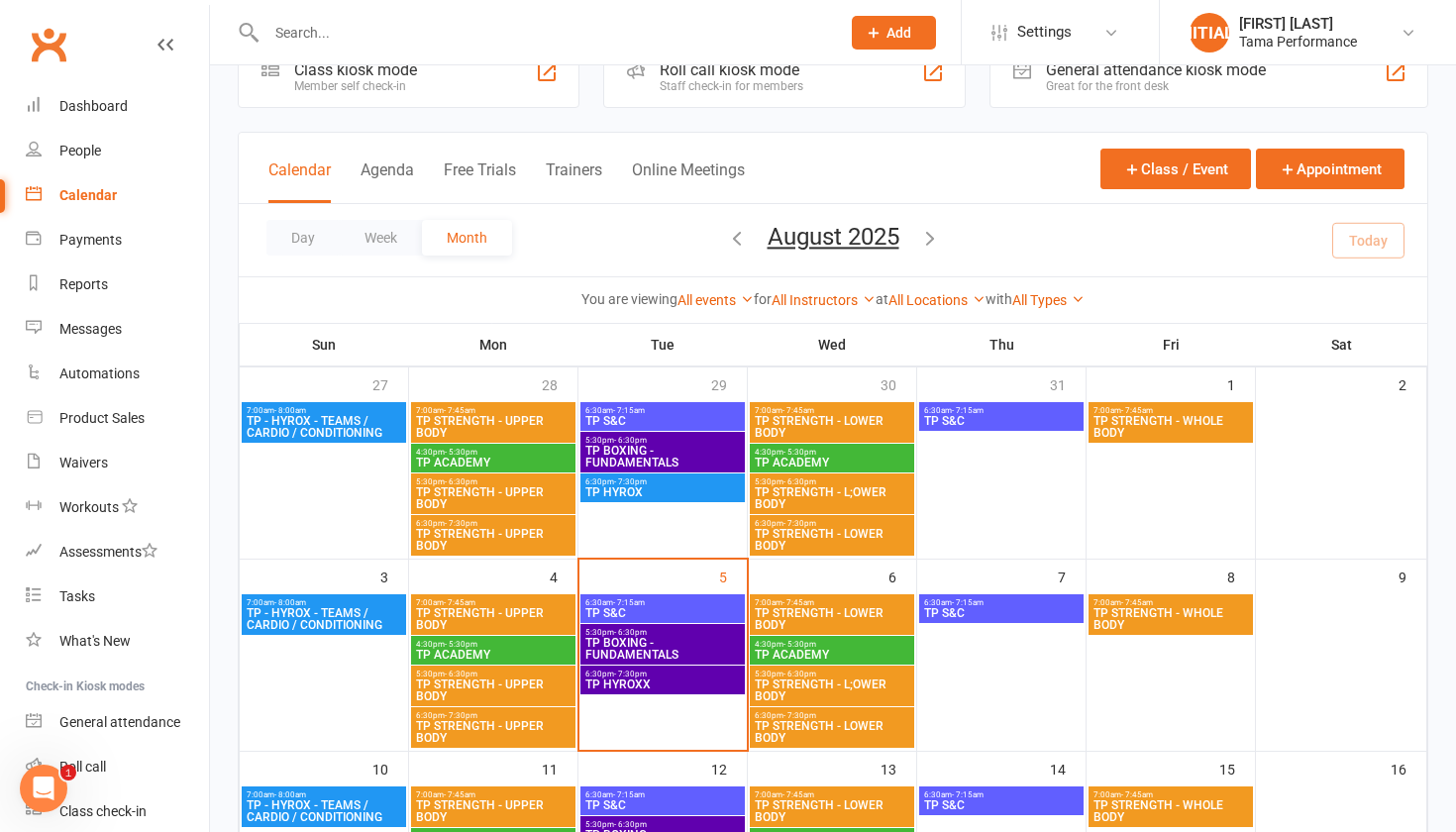 click on "TP HYROXX" at bounding box center [663, 684] 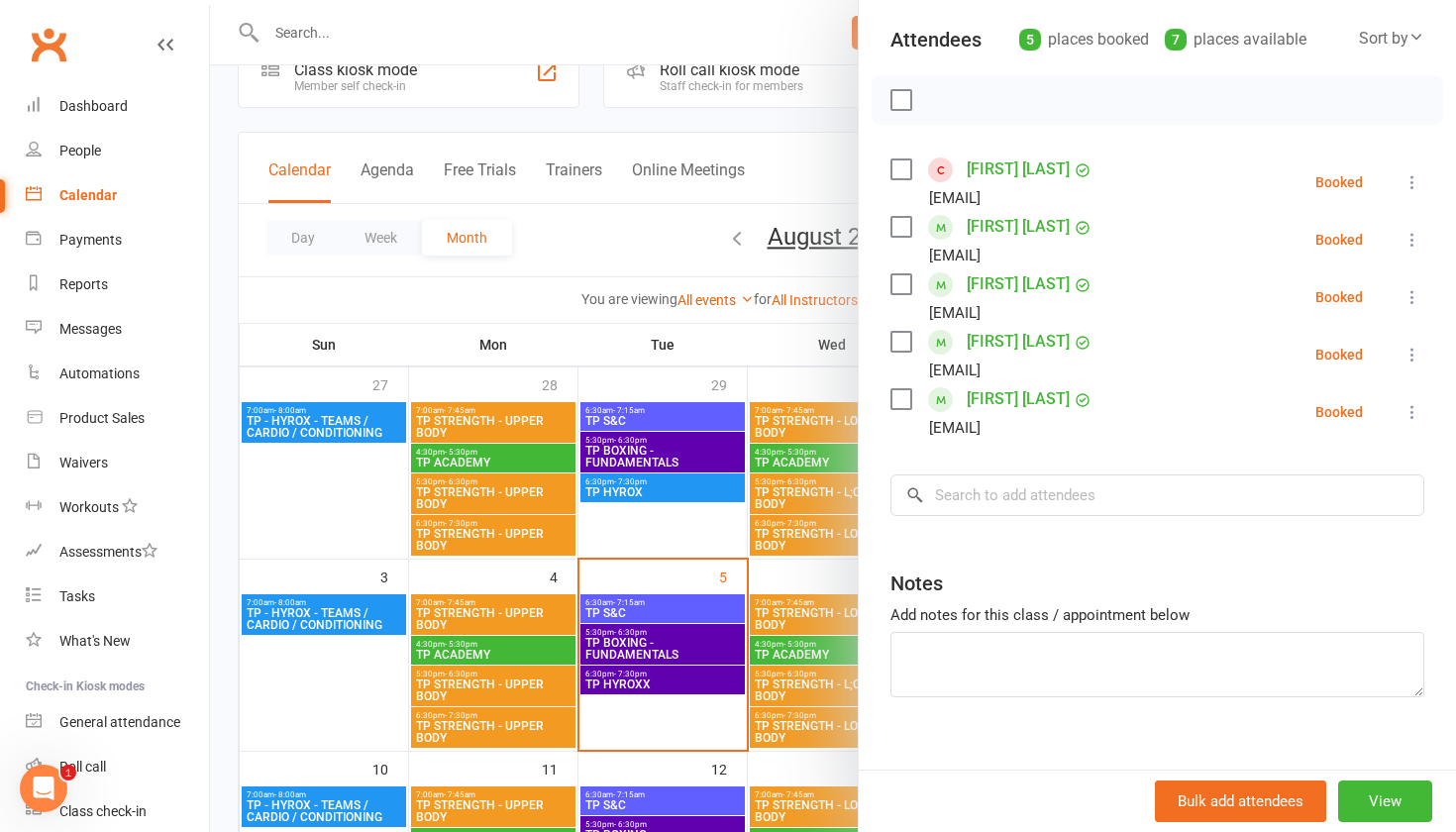 scroll, scrollTop: 242, scrollLeft: 0, axis: vertical 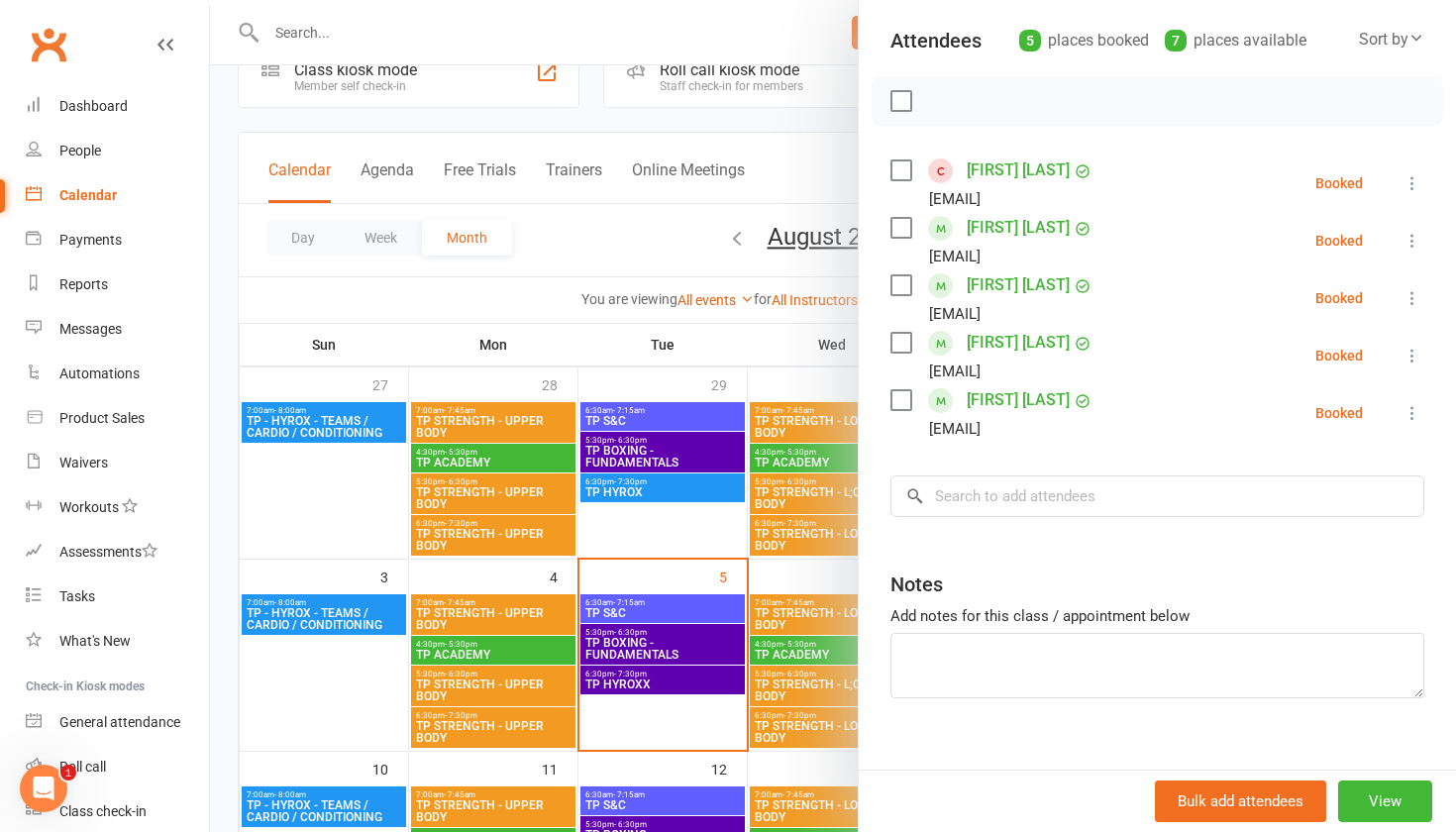 click at bounding box center (833, 416) 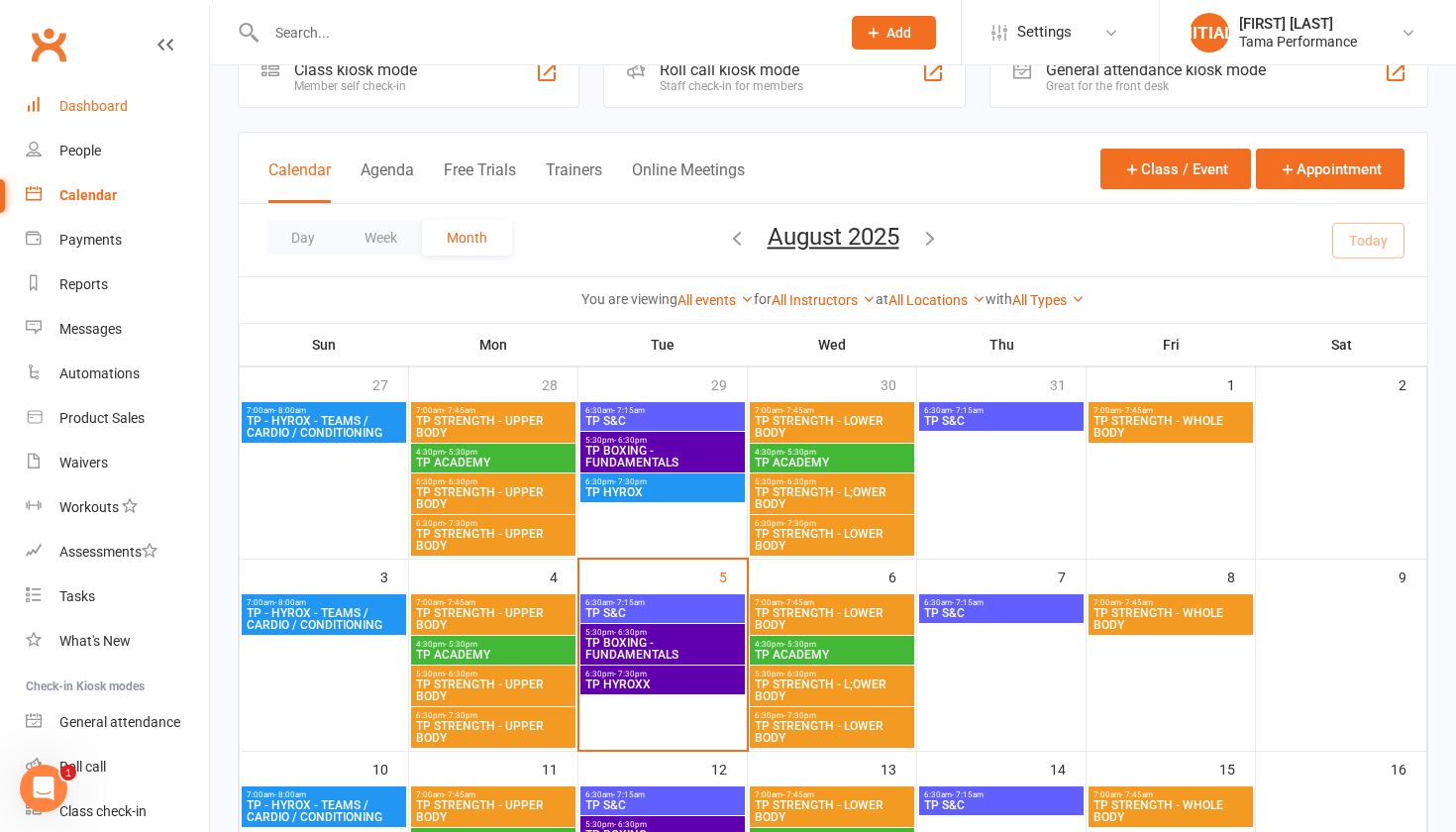 click on "Dashboard" at bounding box center (117, 106) 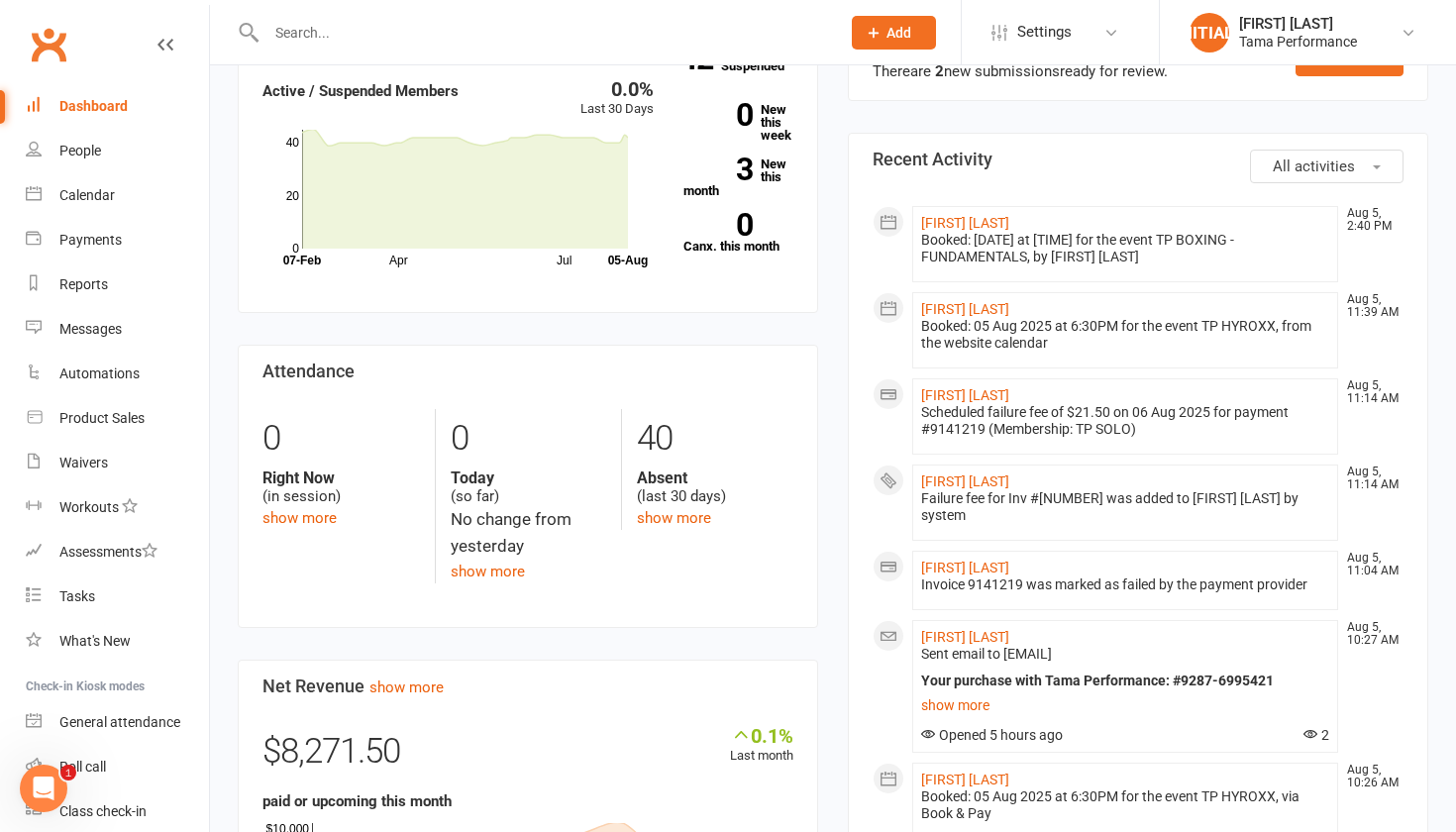 scroll, scrollTop: 556, scrollLeft: 0, axis: vertical 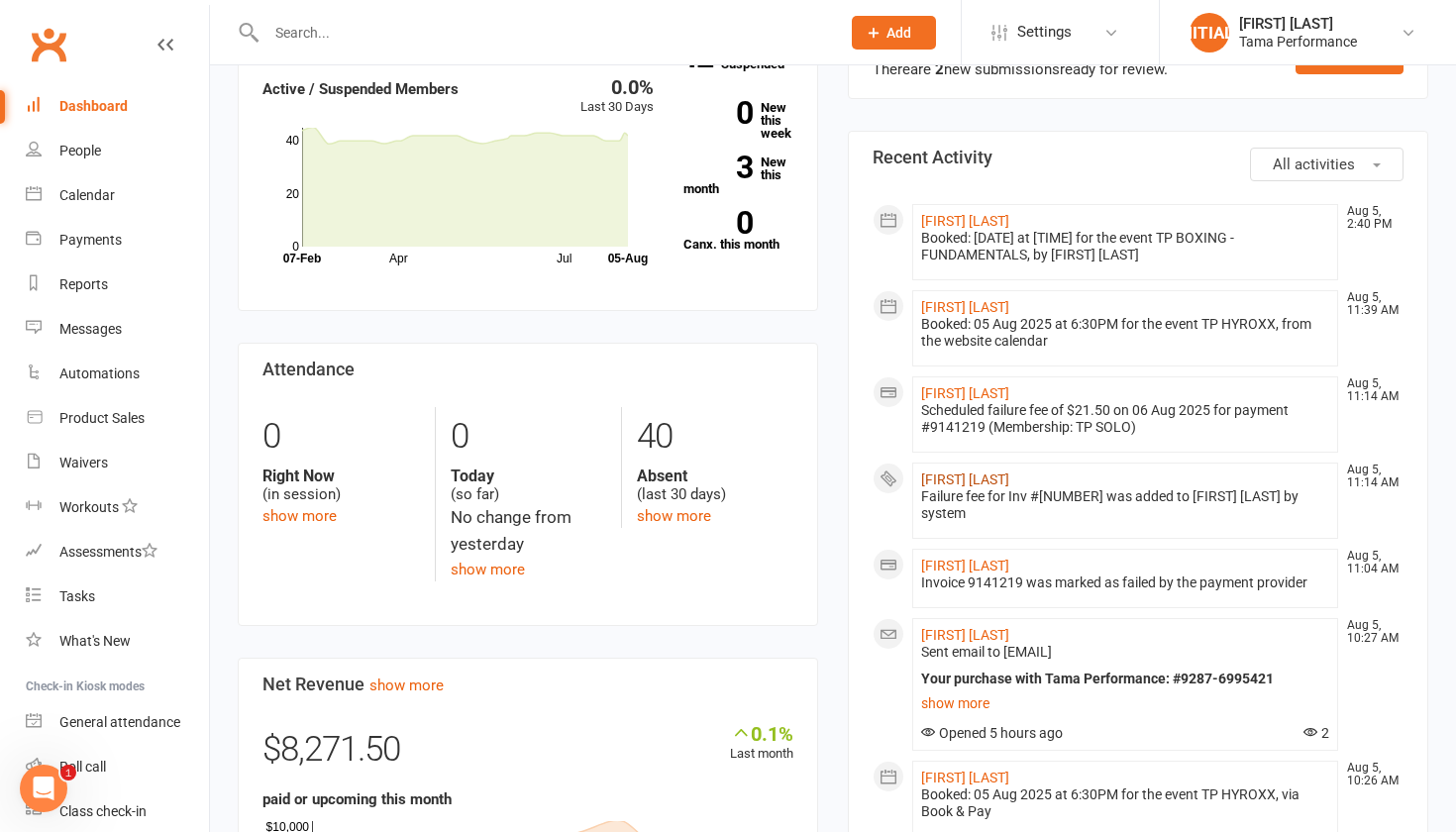 click on "[FIRST] [LAST]" 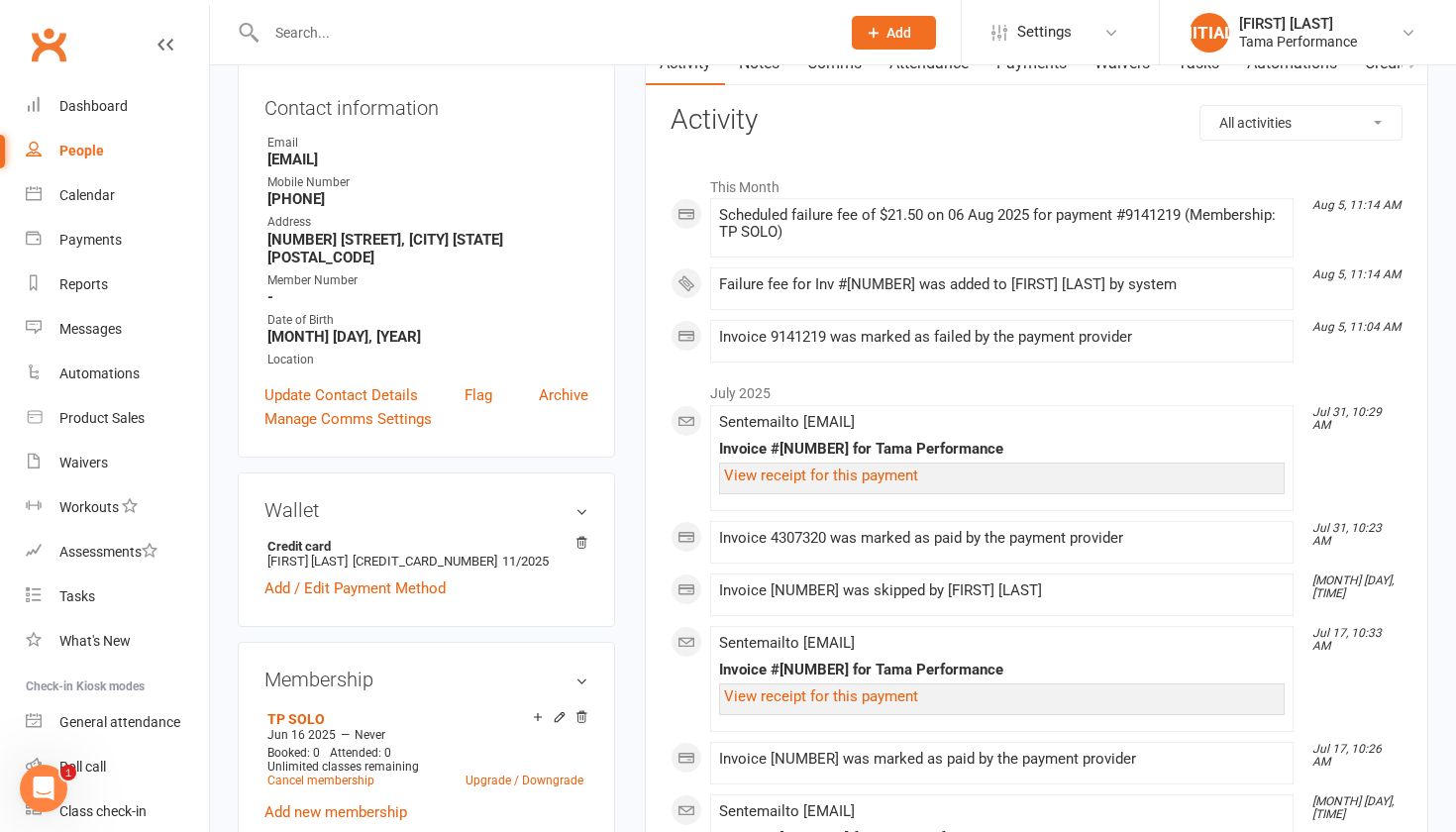 scroll, scrollTop: 35, scrollLeft: 0, axis: vertical 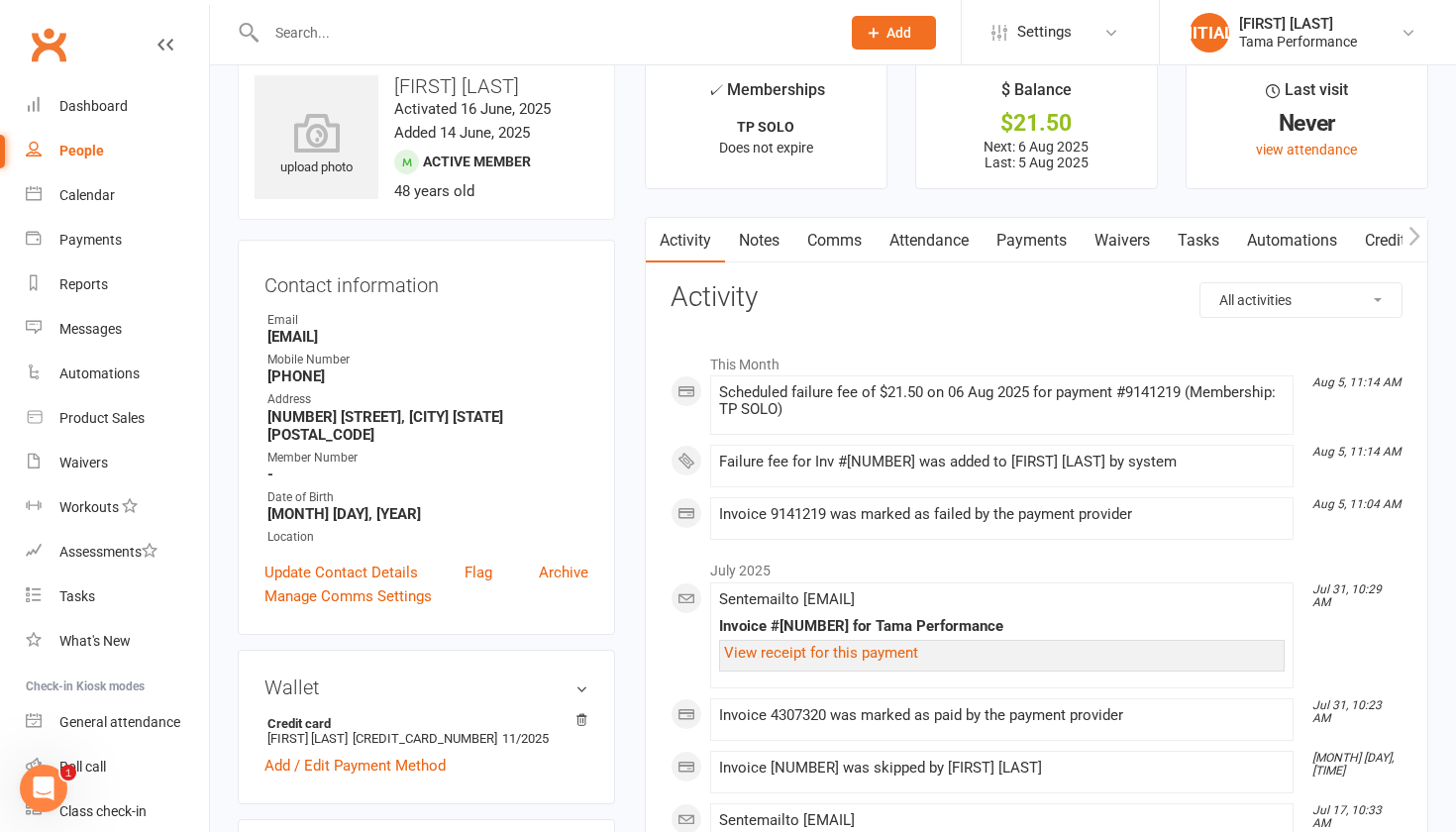 click on "Payments" at bounding box center [1031, 241] 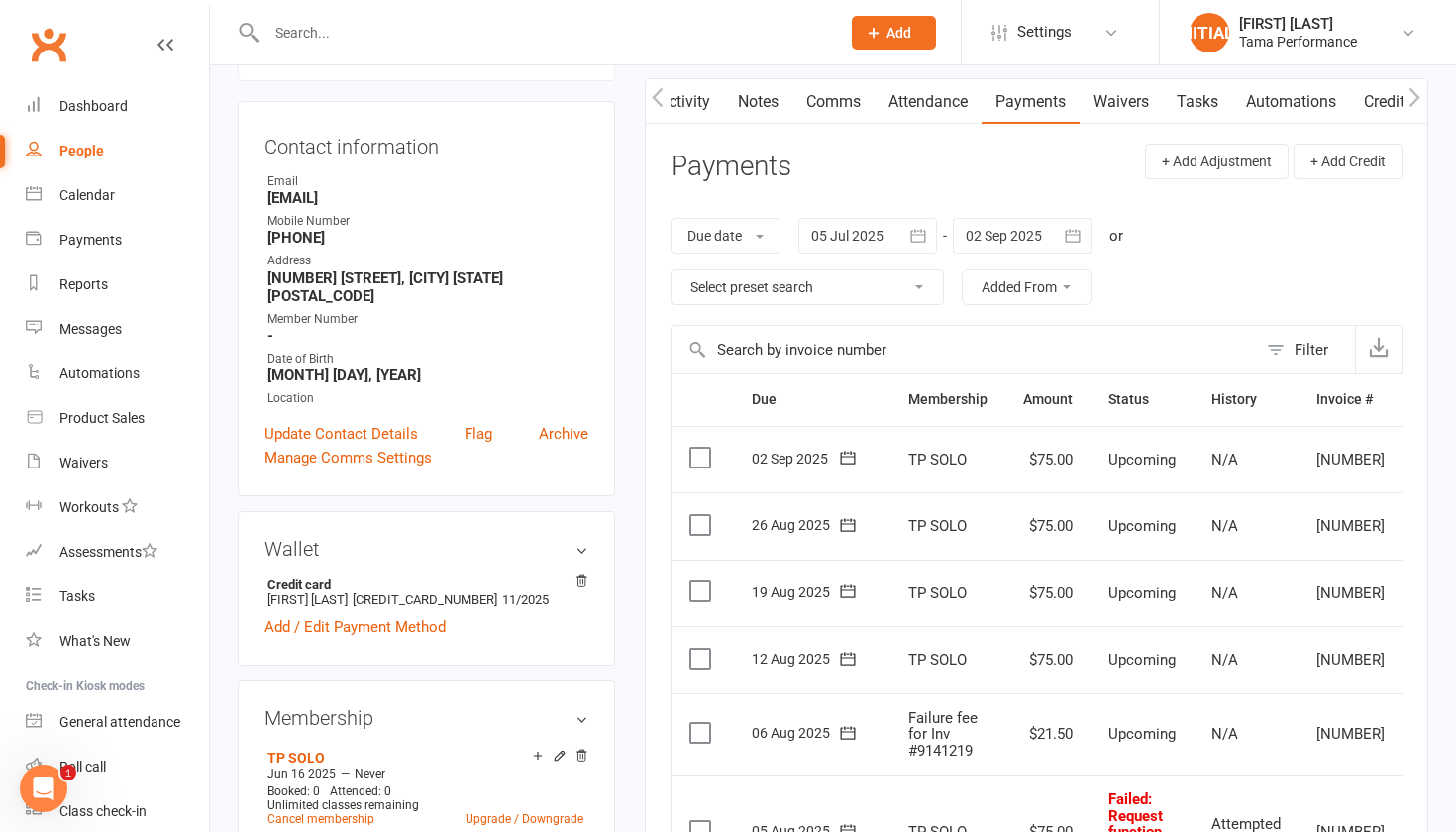 scroll, scrollTop: 461, scrollLeft: 0, axis: vertical 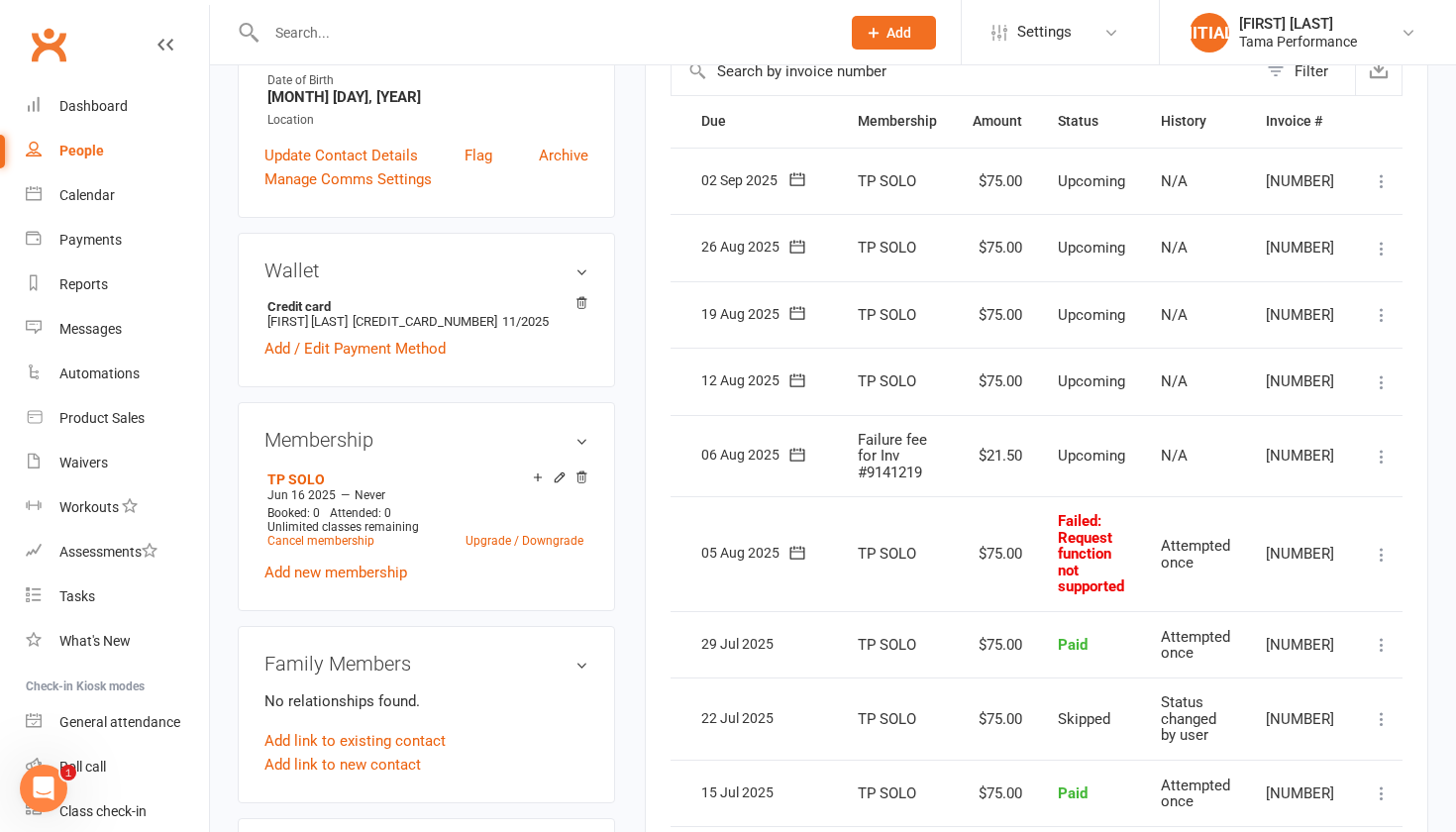 click at bounding box center [1382, 457] 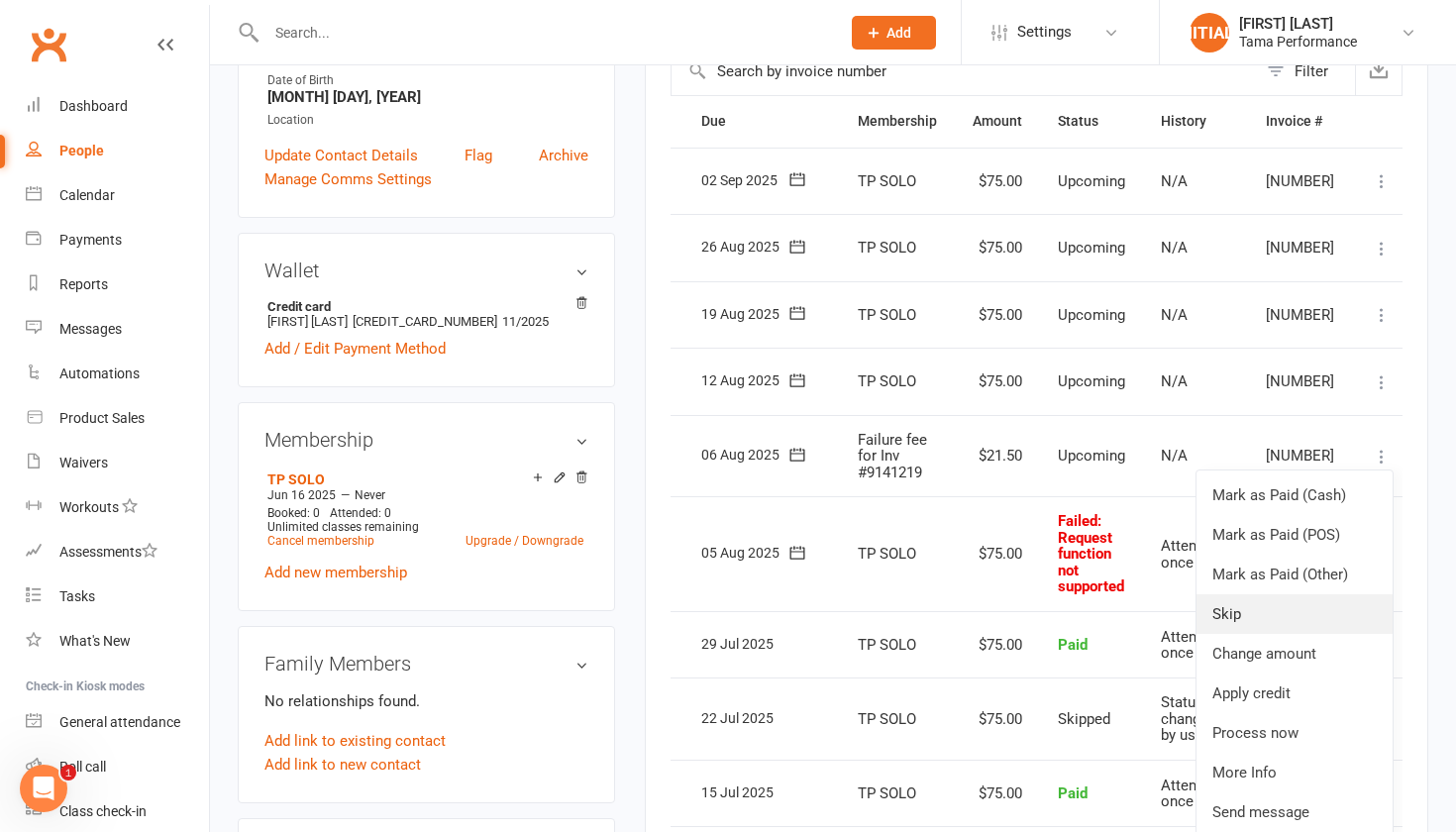 click on "Skip" at bounding box center [1295, 614] 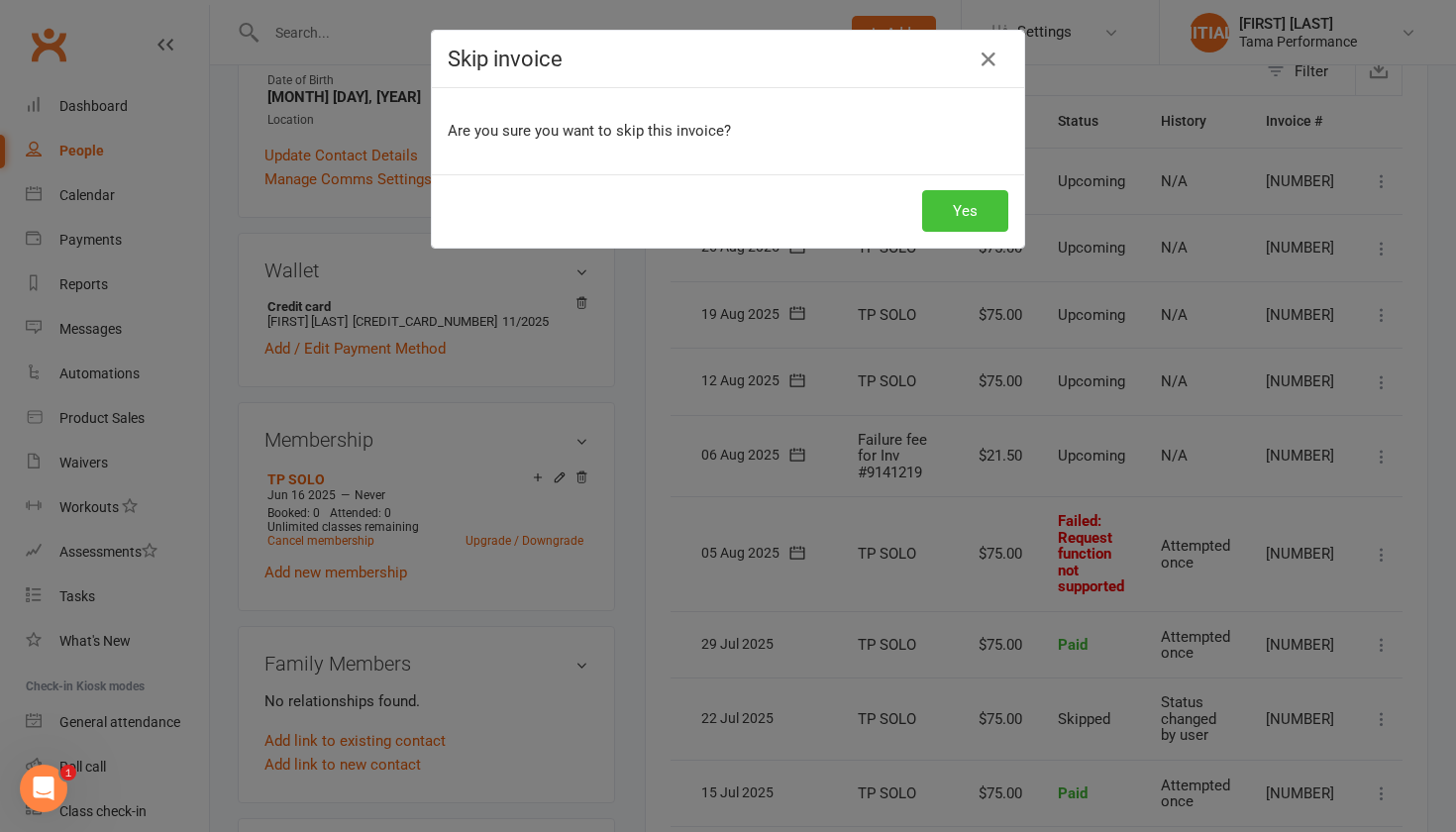 click on "Yes" at bounding box center (965, 211) 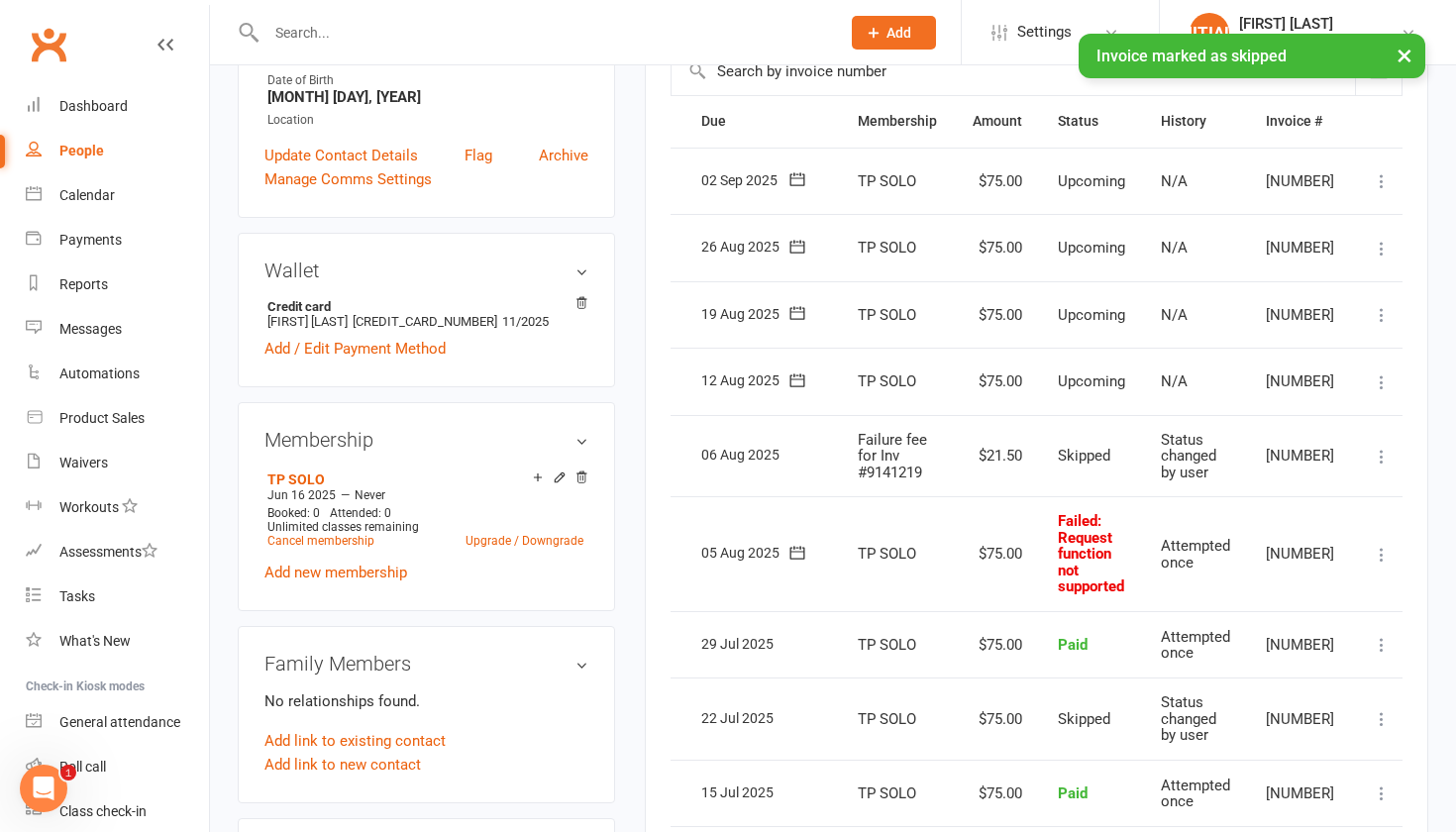 click at bounding box center [1382, 555] 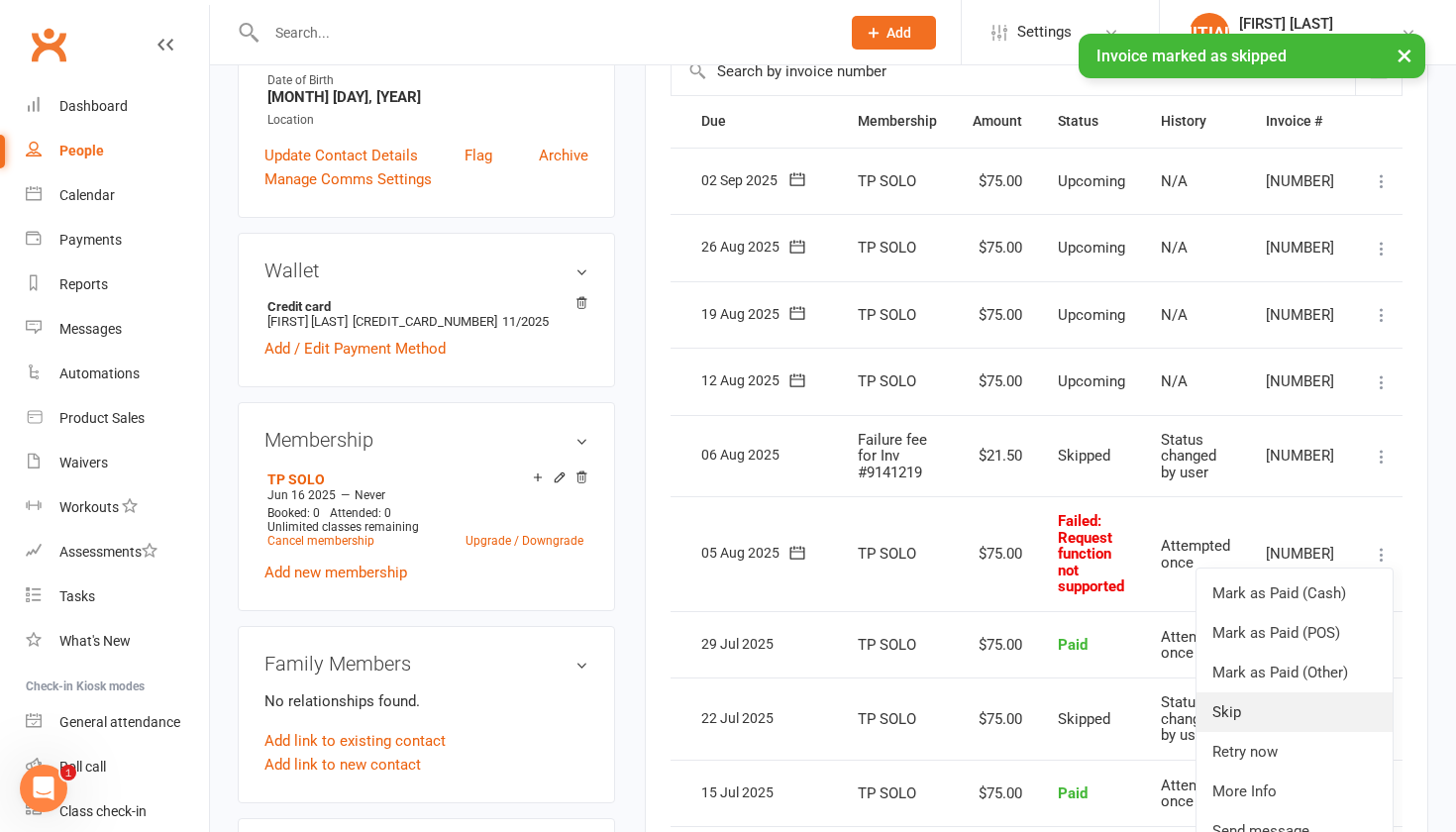 click on "Skip" at bounding box center (1295, 712) 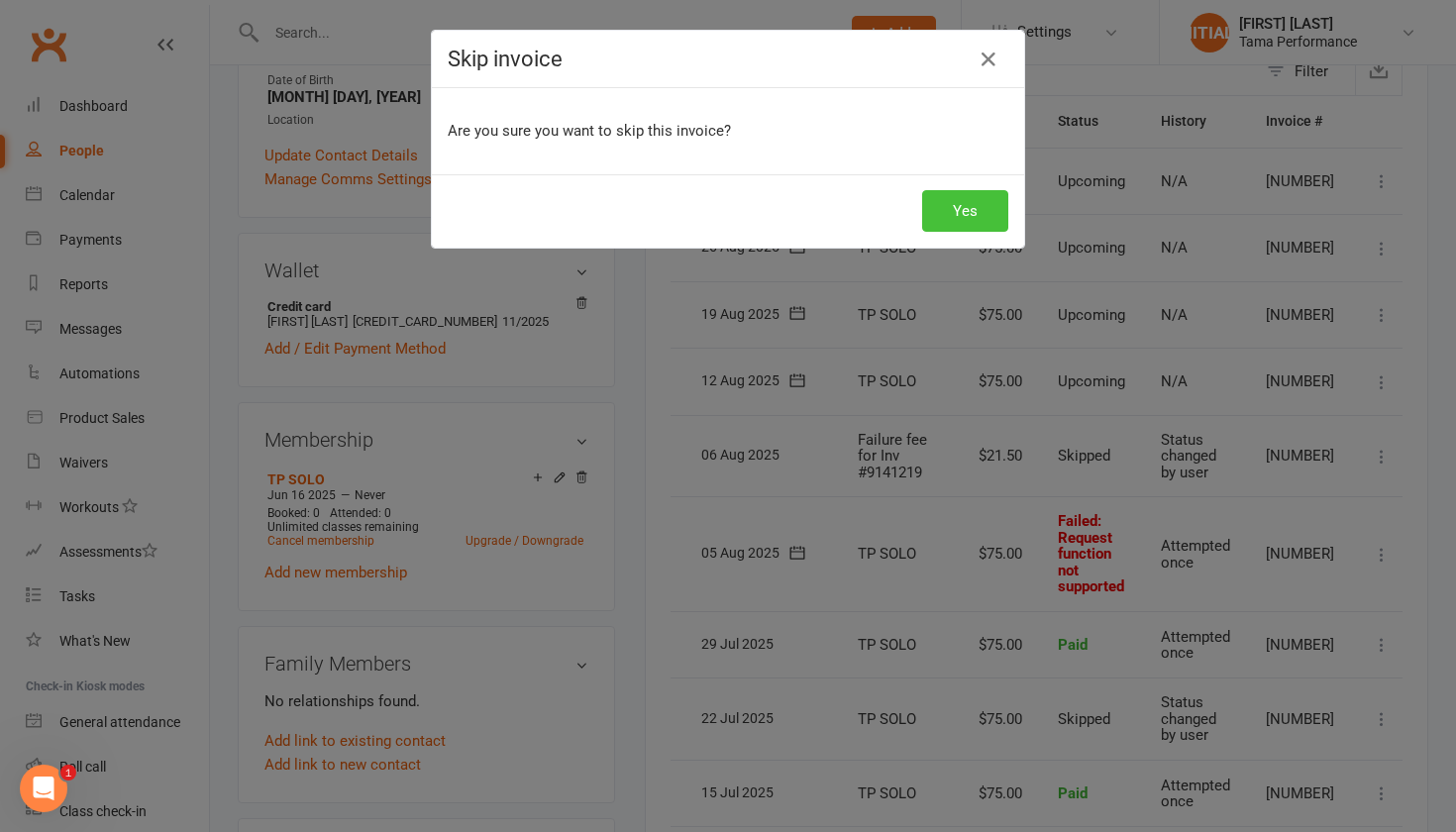 click on "Yes" at bounding box center [965, 211] 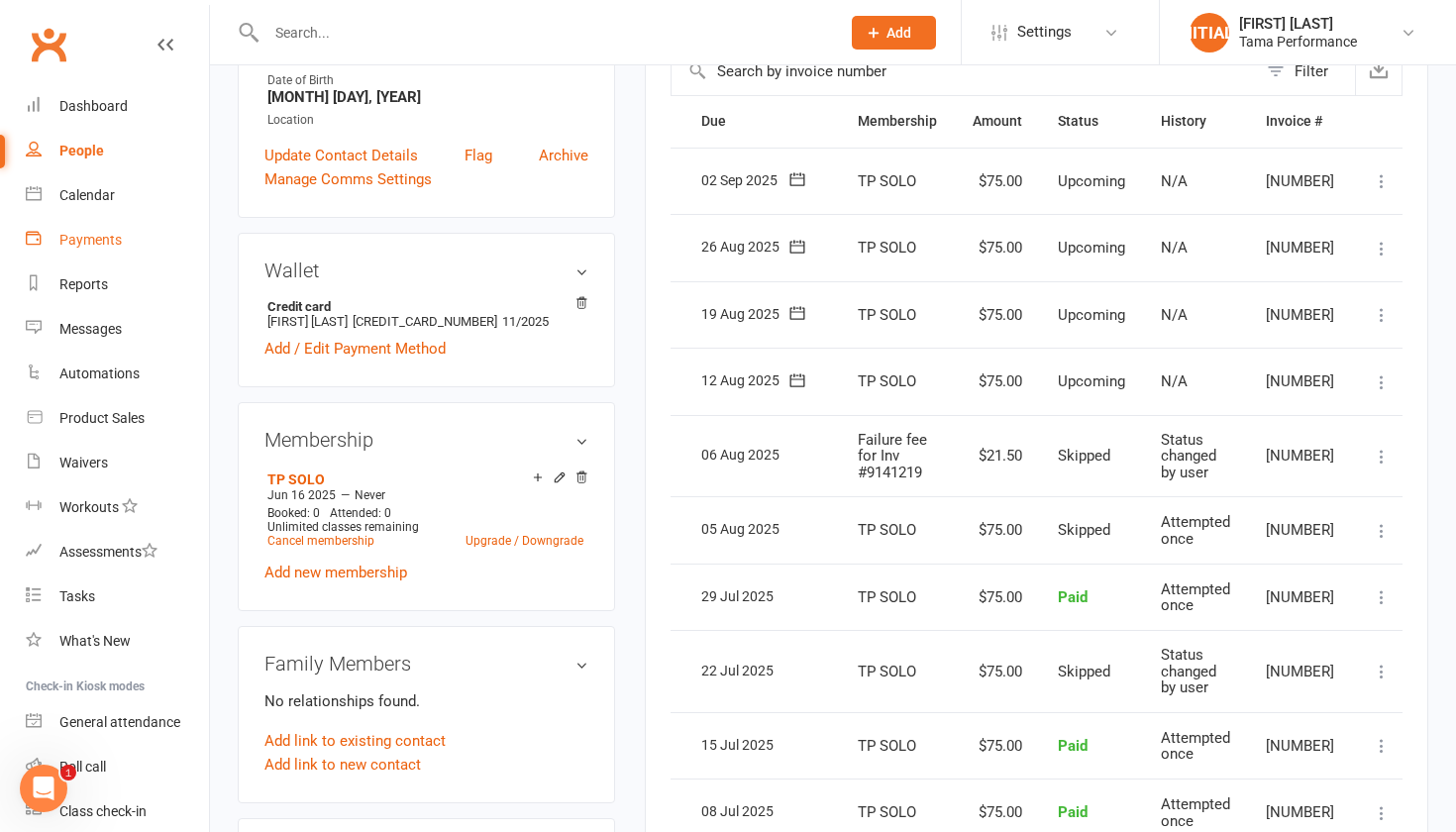 click on "Payments" at bounding box center (90, 240) 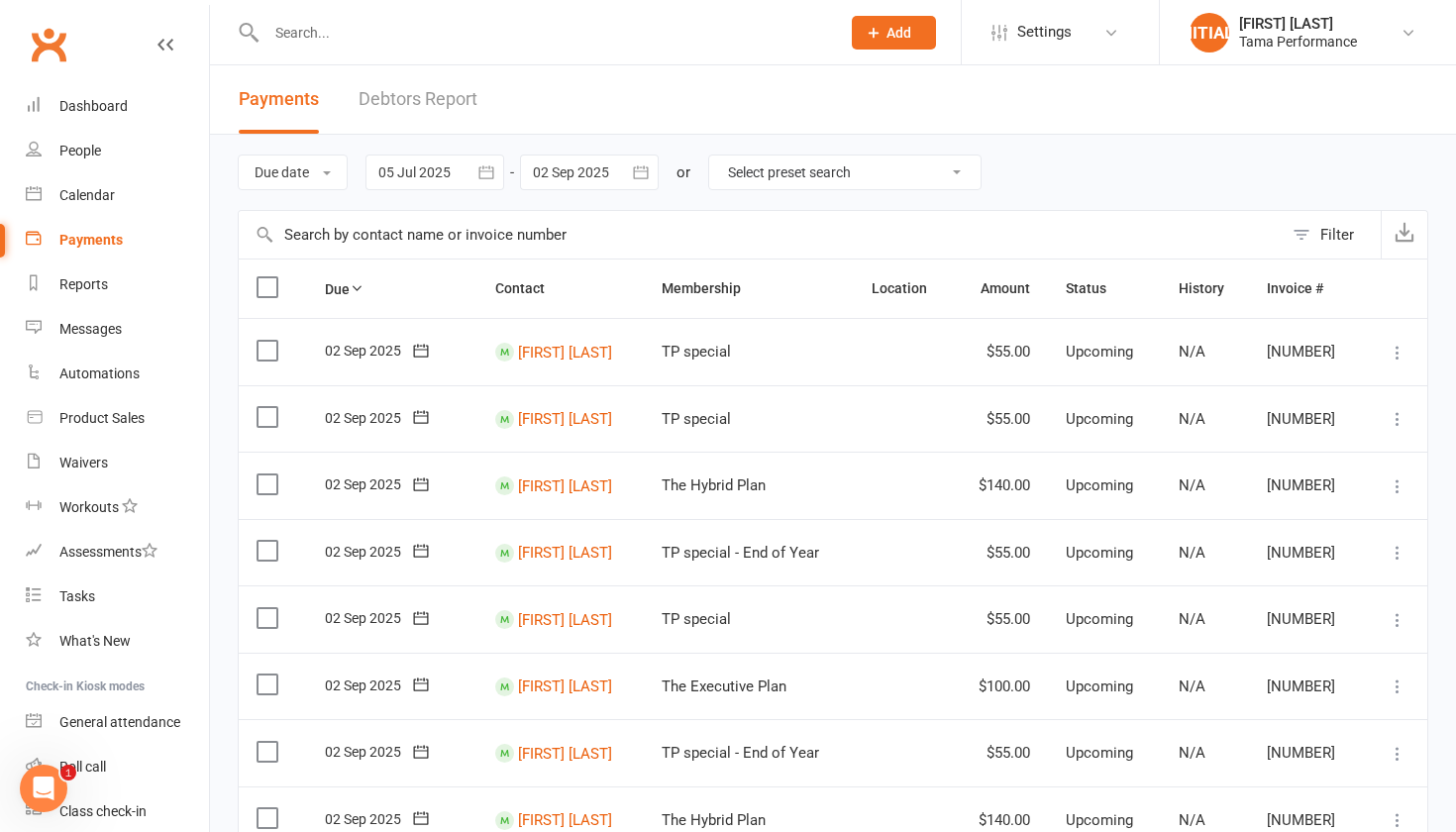 scroll, scrollTop: 0, scrollLeft: 0, axis: both 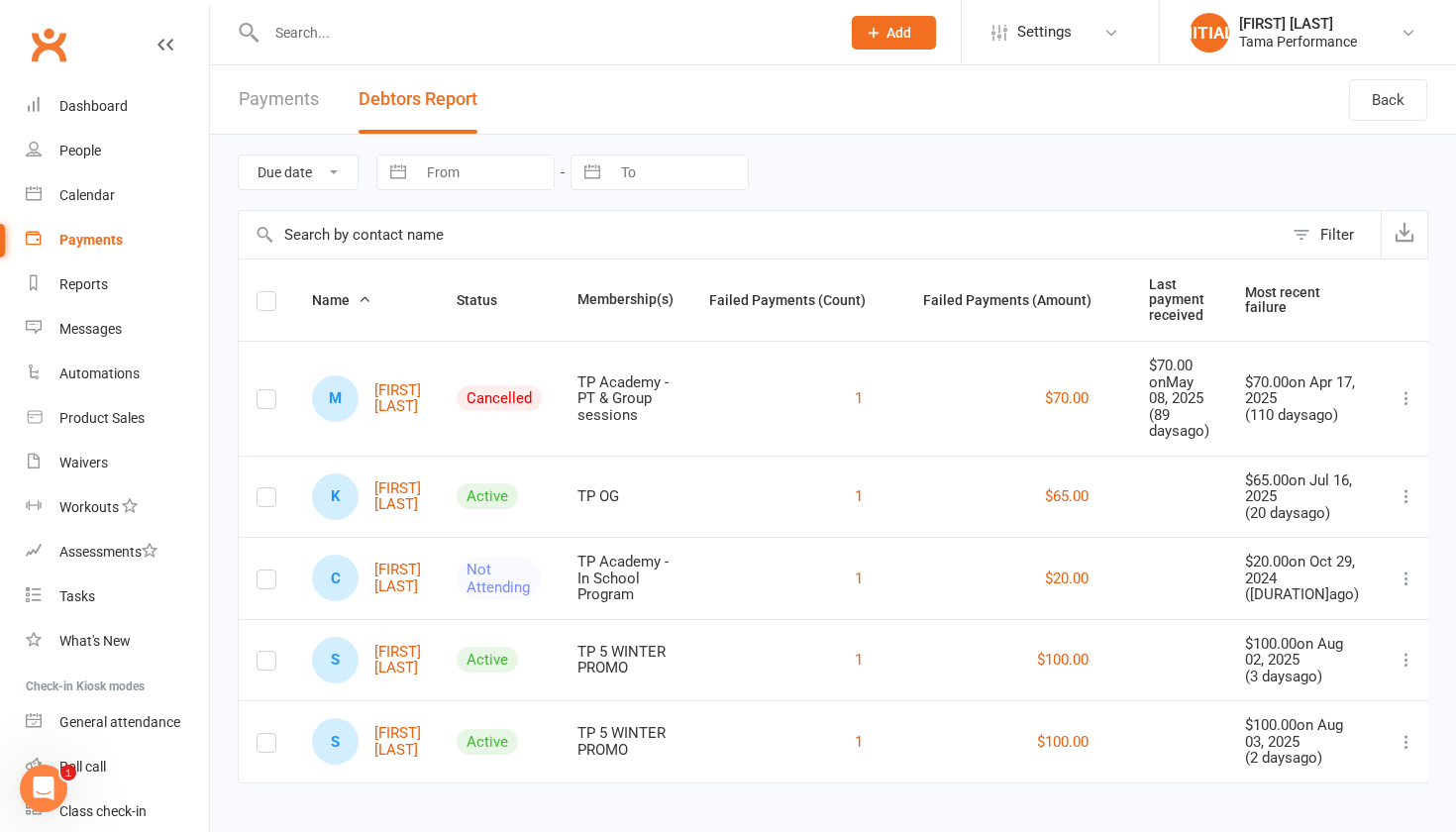 click on "Payments" at bounding box center (278, 99) 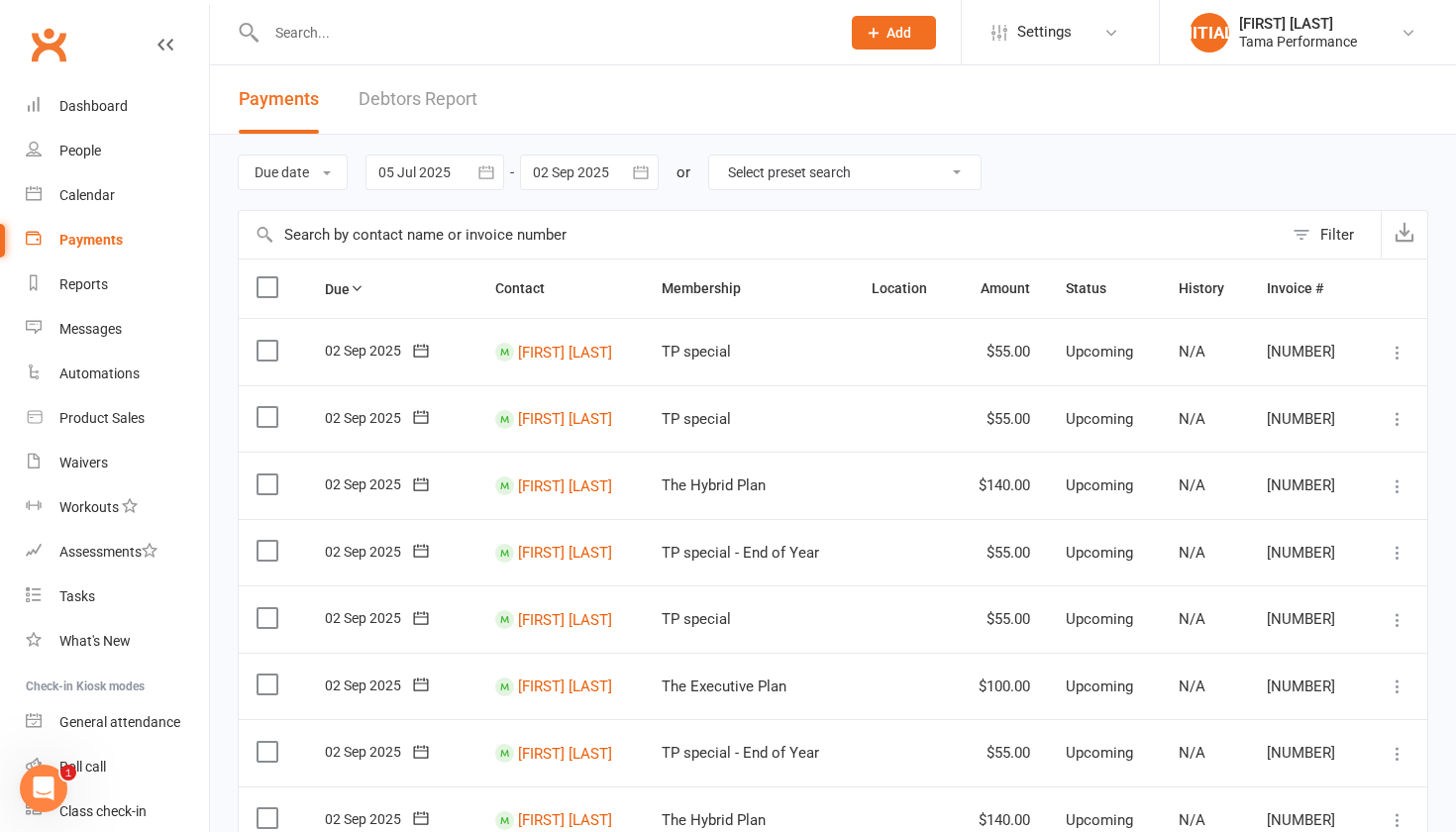 click at bounding box center [543, 33] 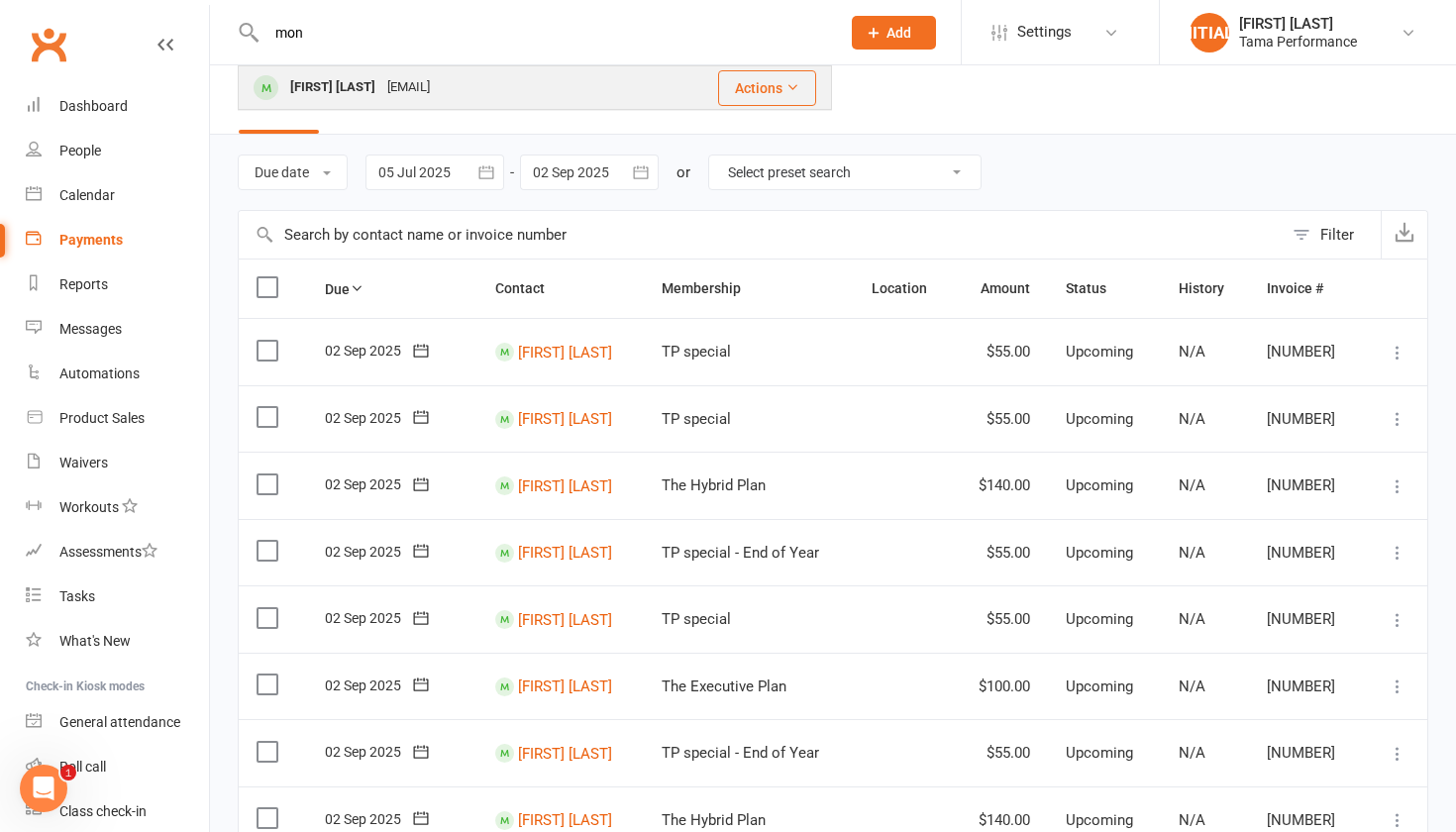 type on "mon" 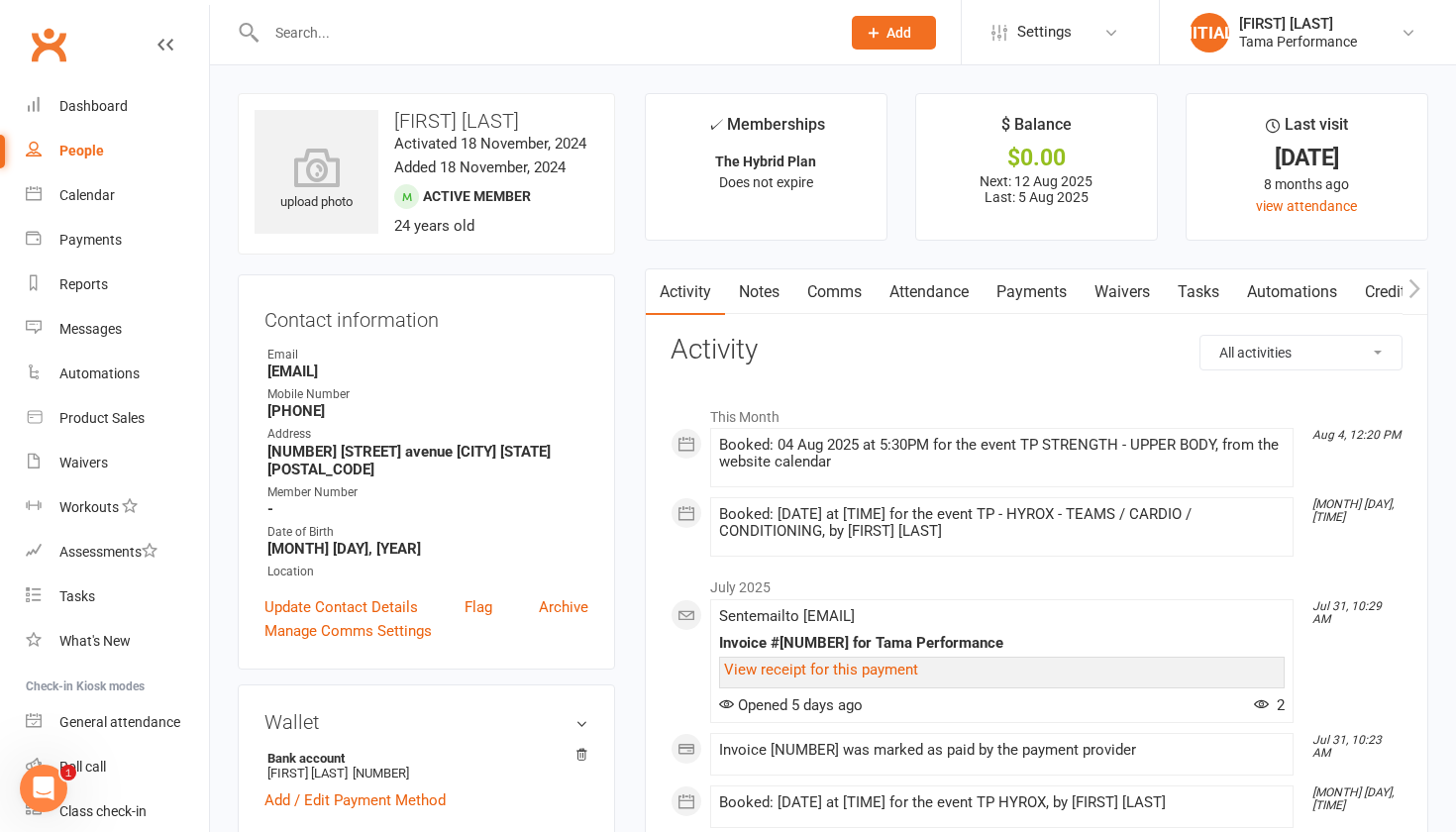 click on "Payments" at bounding box center (1031, 292) 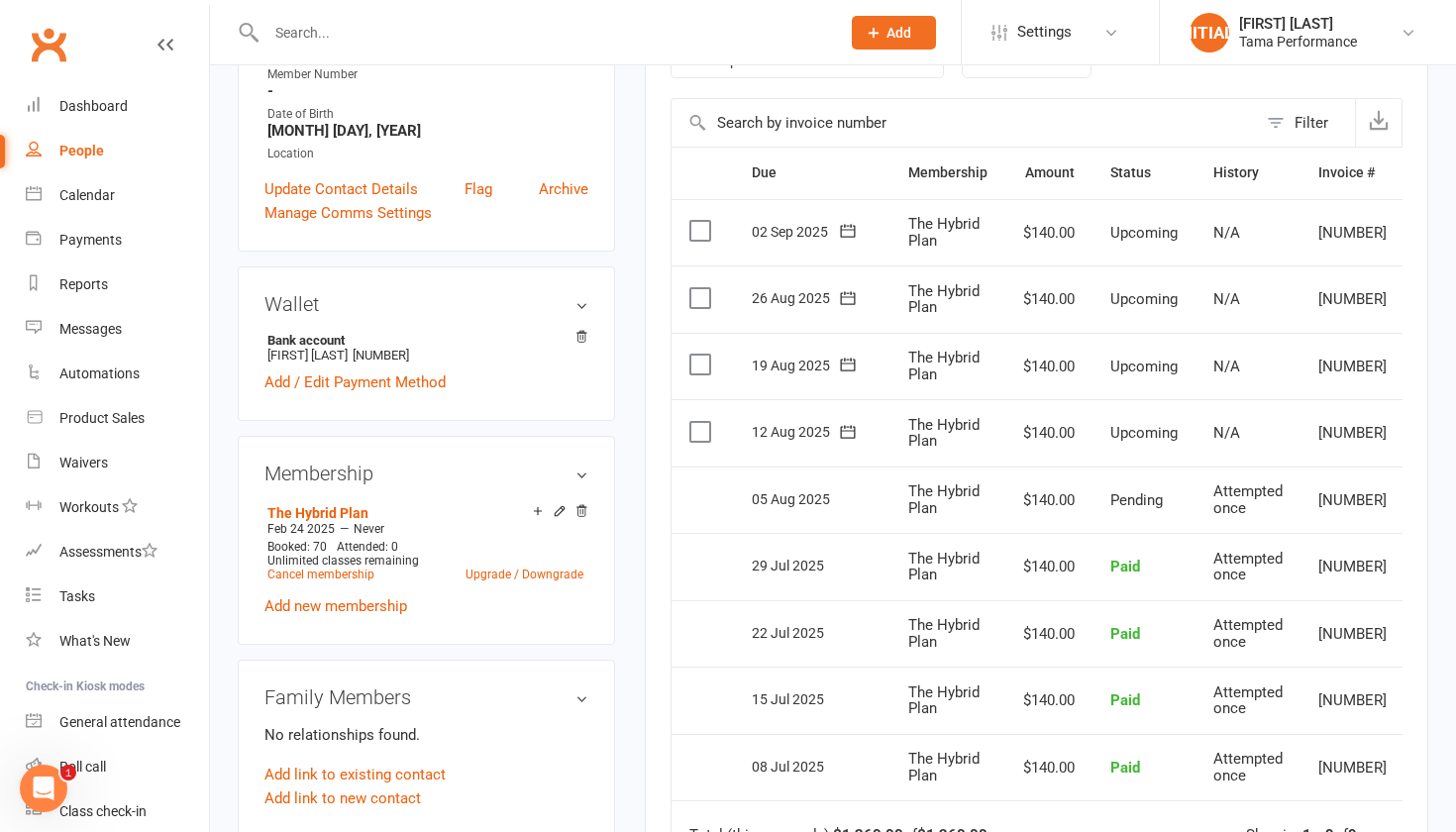 scroll, scrollTop: 421, scrollLeft: 0, axis: vertical 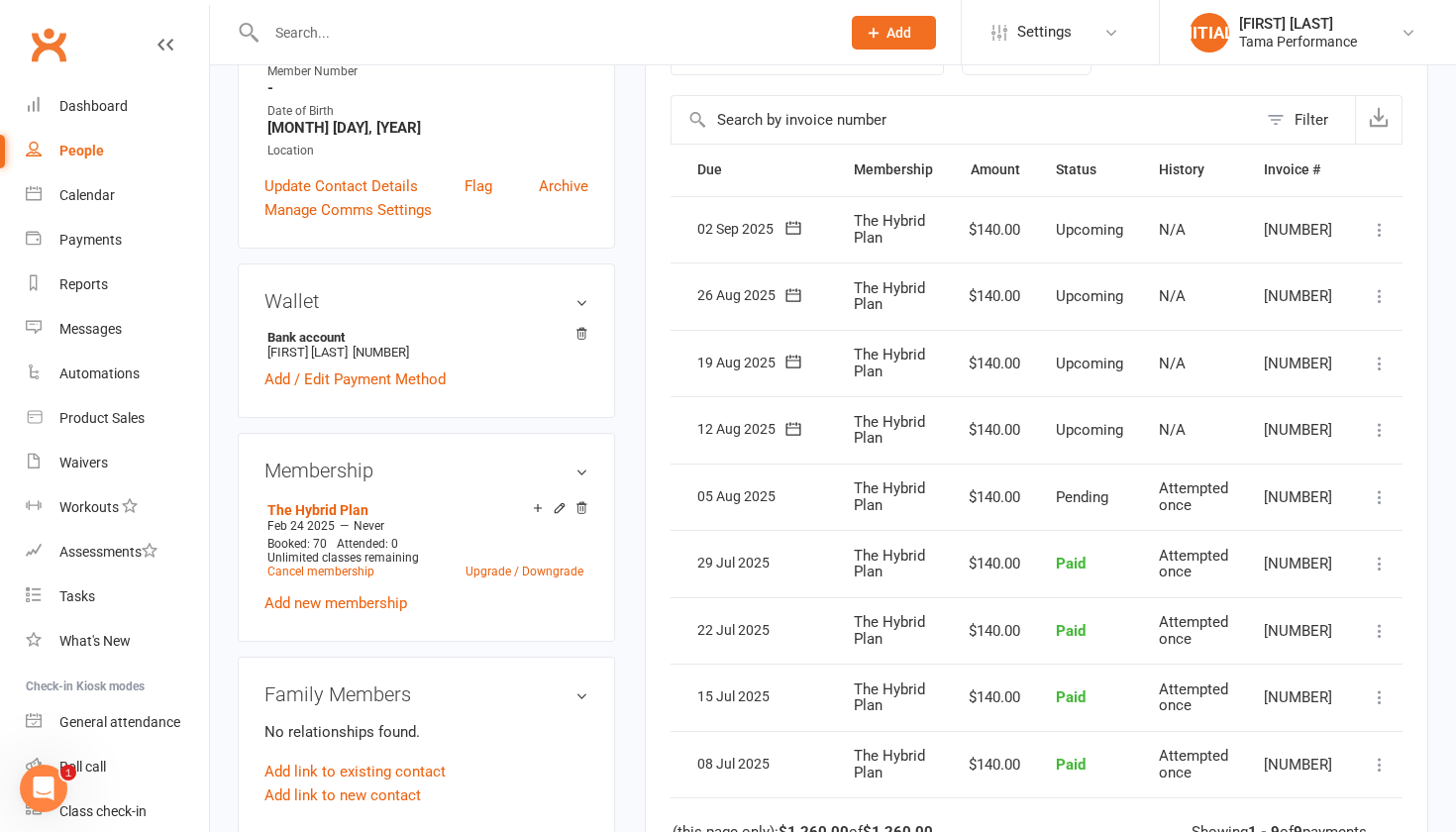 click at bounding box center [1380, 497] 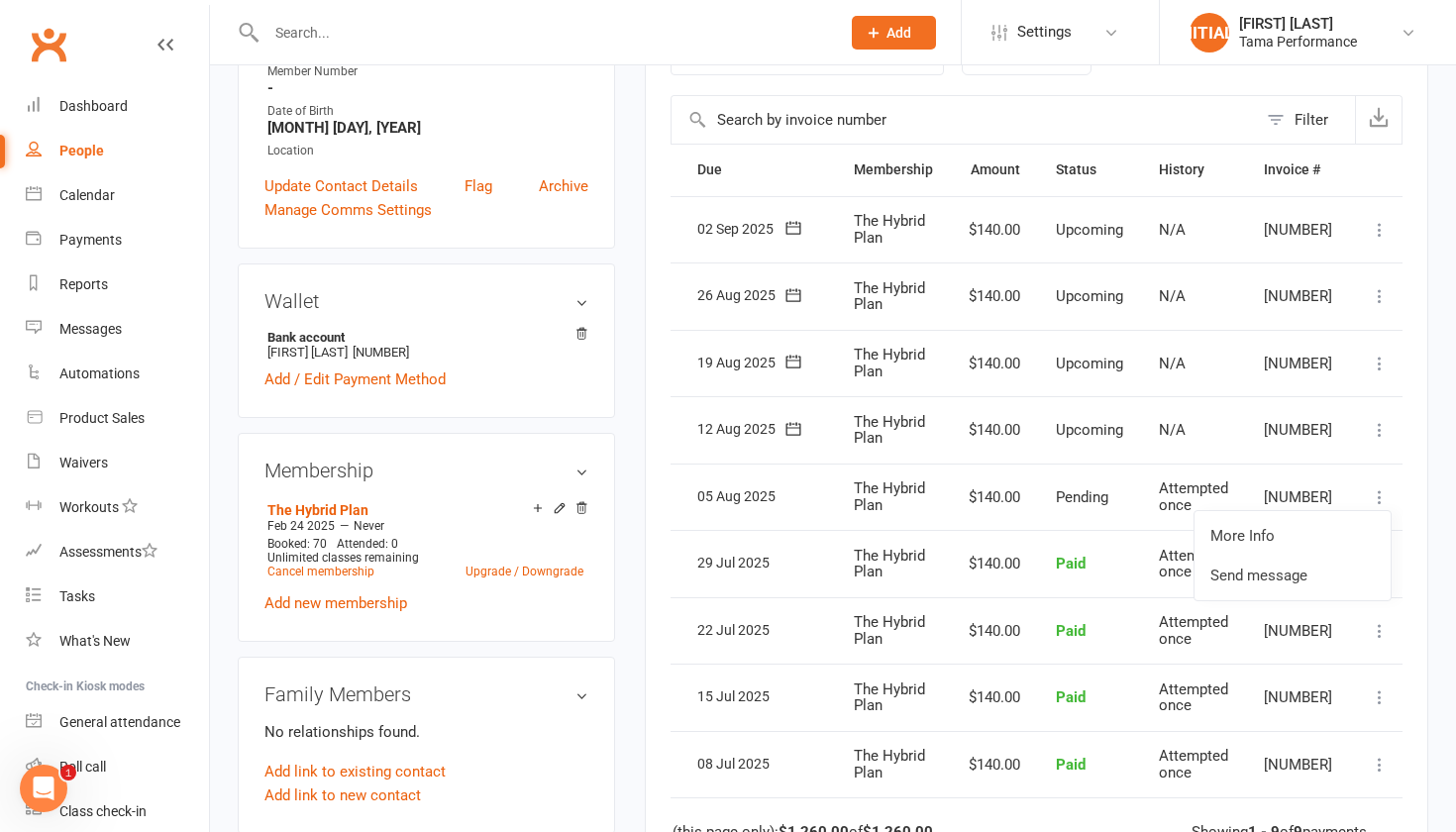 click on "7394032" at bounding box center [1298, 364] 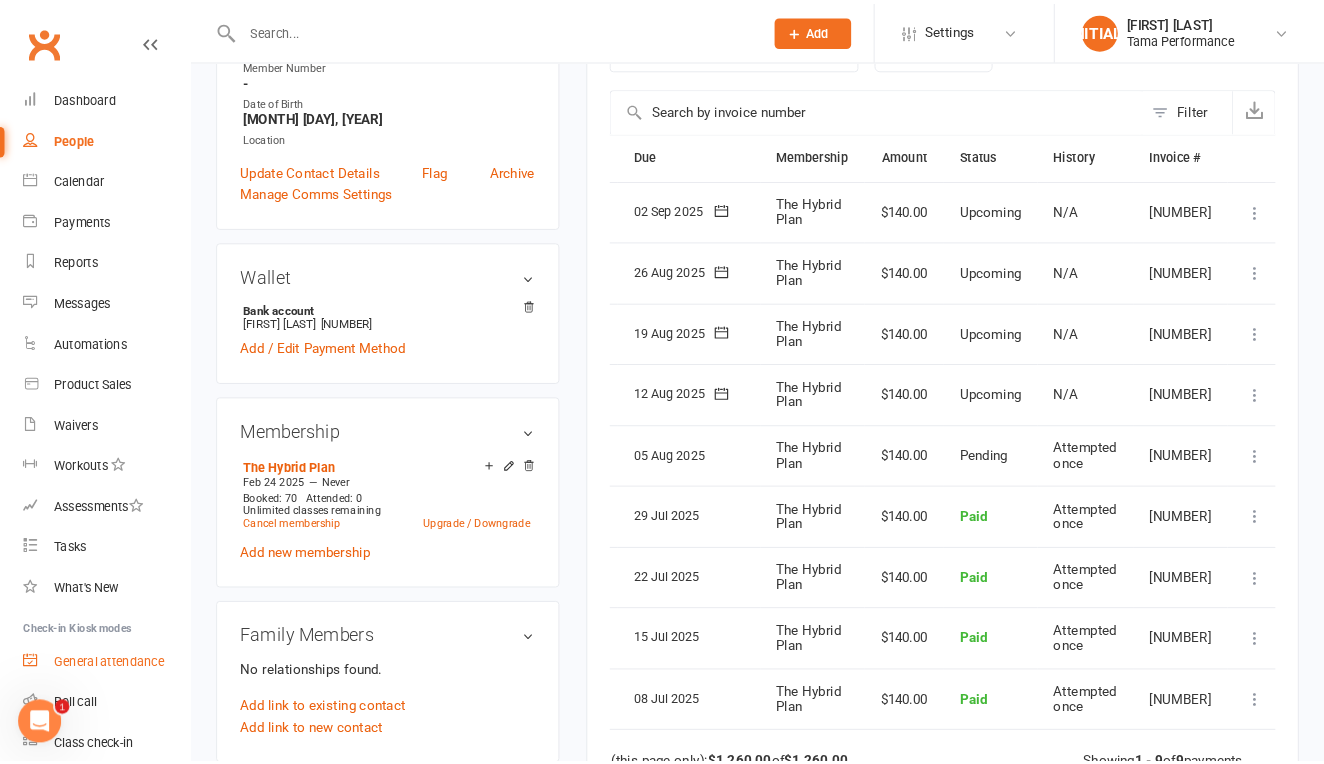 scroll, scrollTop: 0, scrollLeft: 8, axis: horizontal 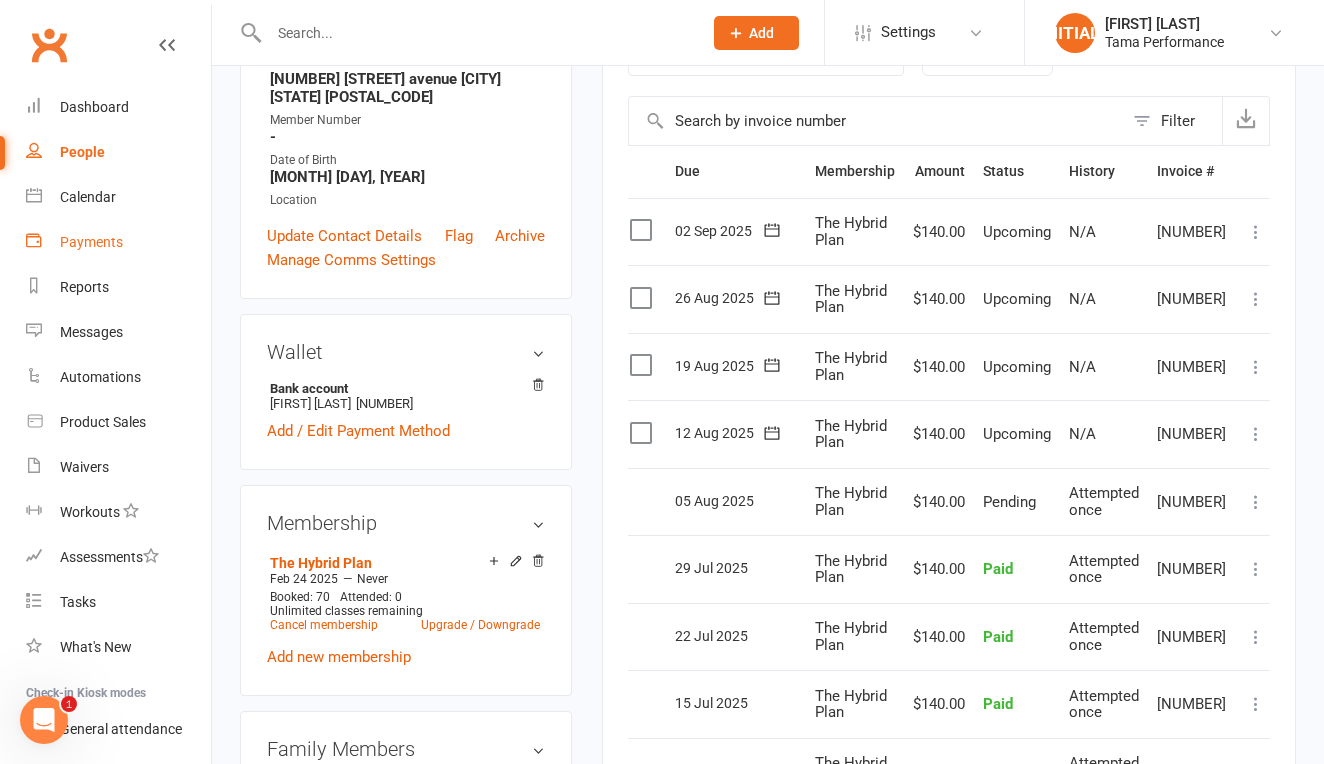click on "Payments" at bounding box center (91, 242) 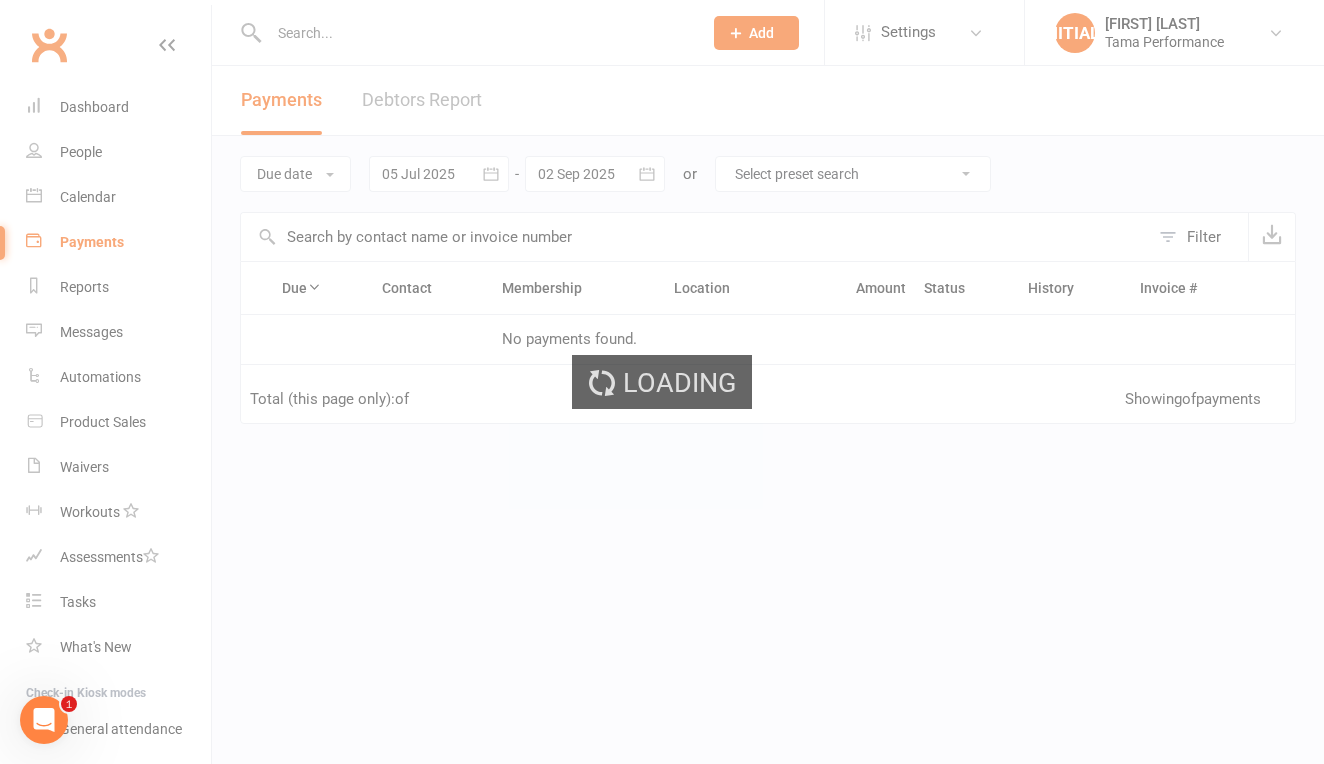 scroll, scrollTop: 0, scrollLeft: 0, axis: both 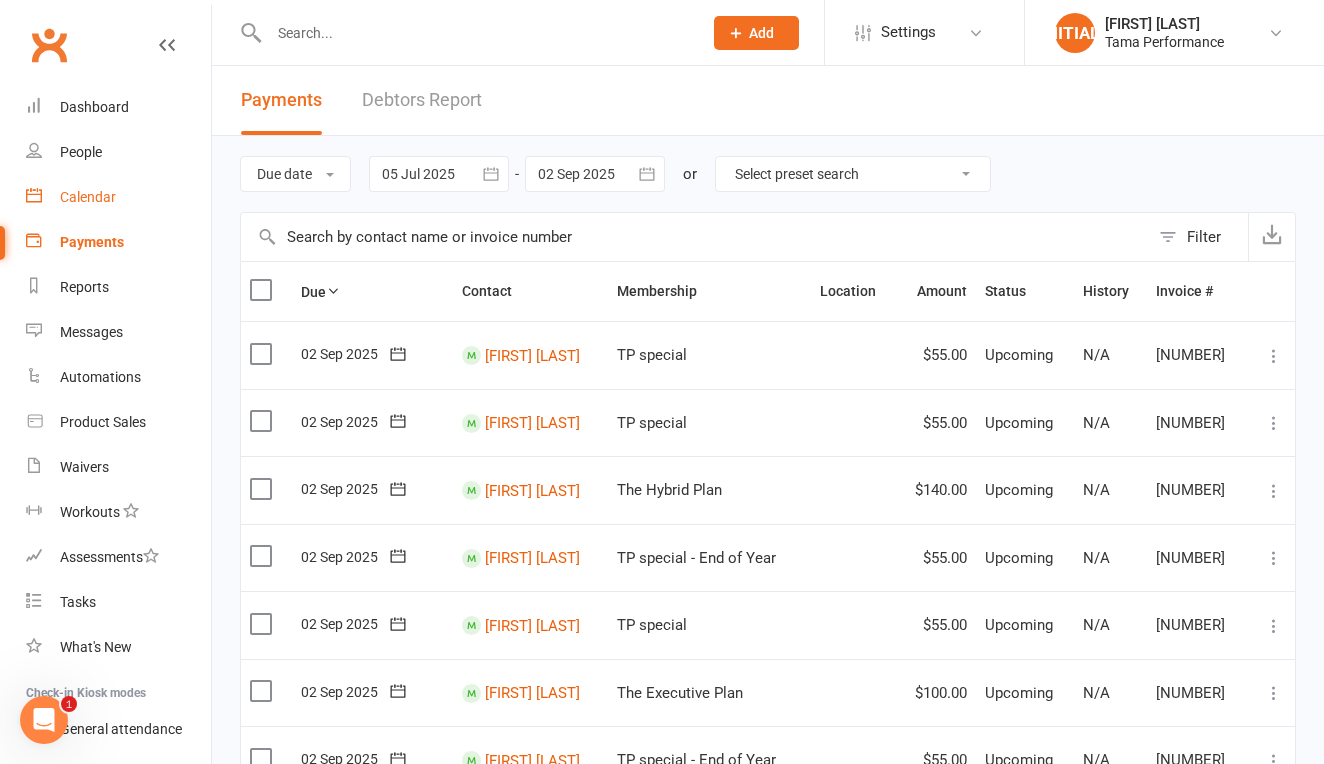 click on "Calendar" at bounding box center [88, 197] 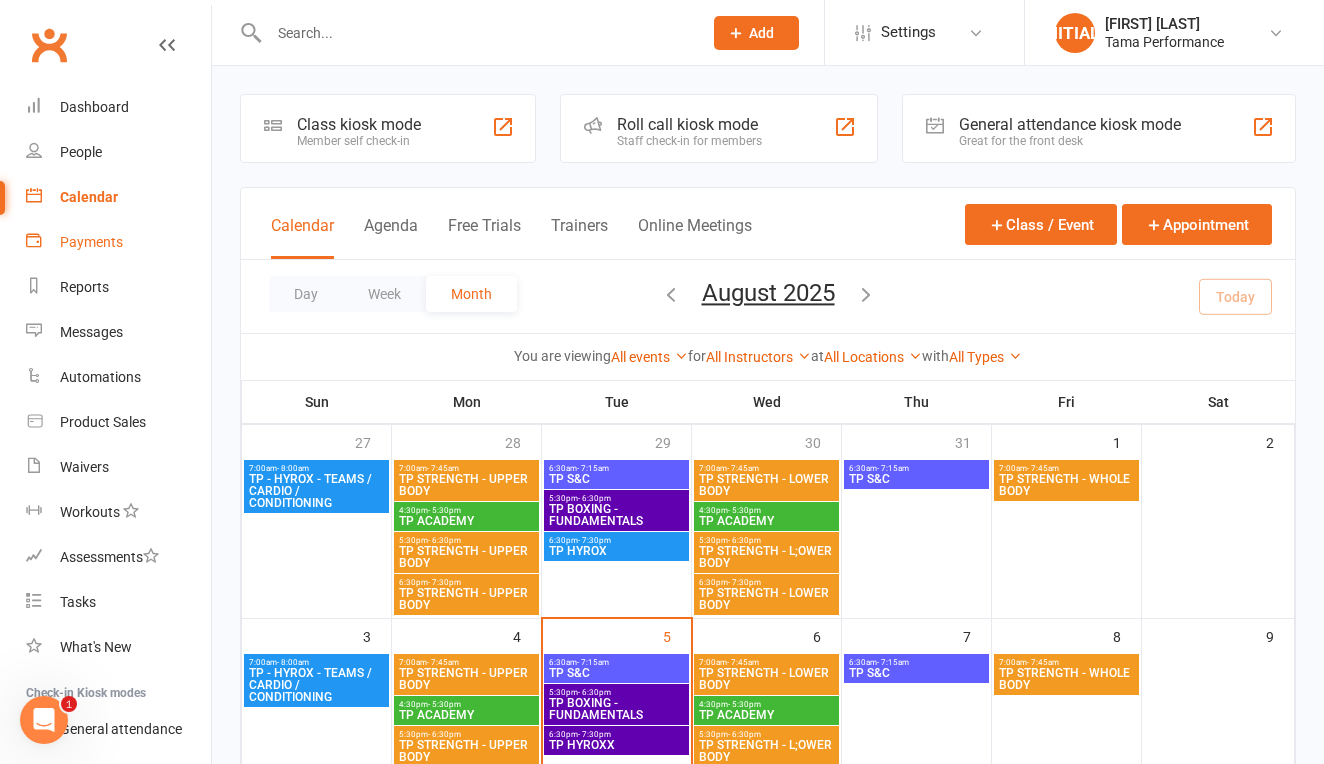 click on "Payments" at bounding box center (91, 242) 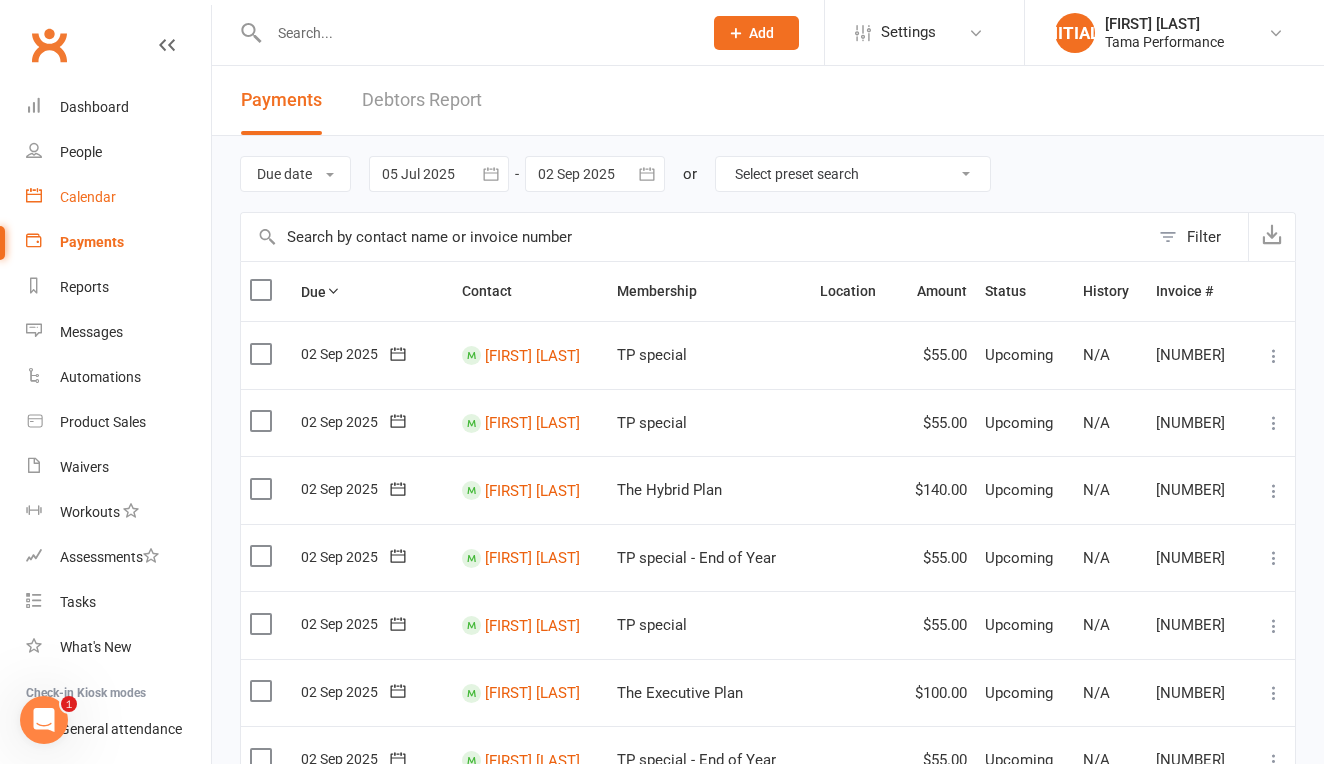 click on "Calendar" at bounding box center (118, 197) 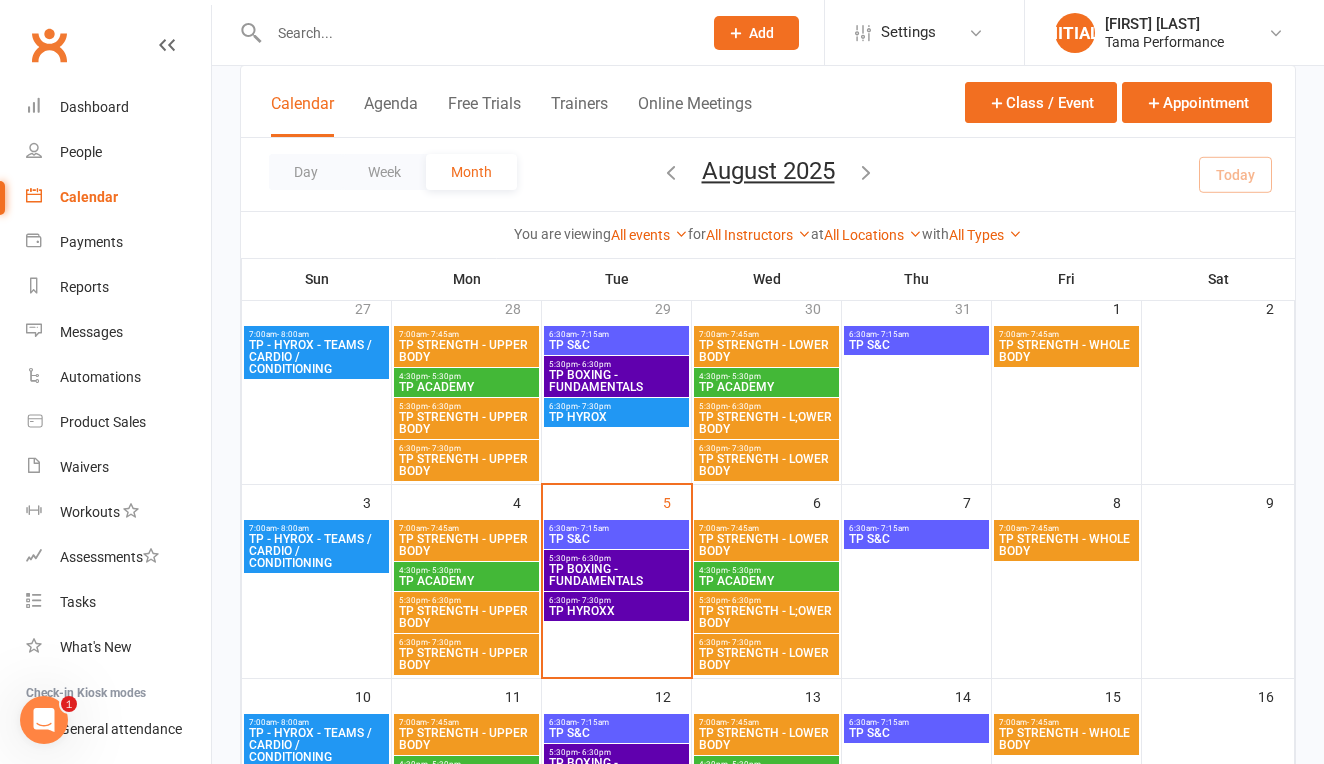 scroll, scrollTop: 138, scrollLeft: 0, axis: vertical 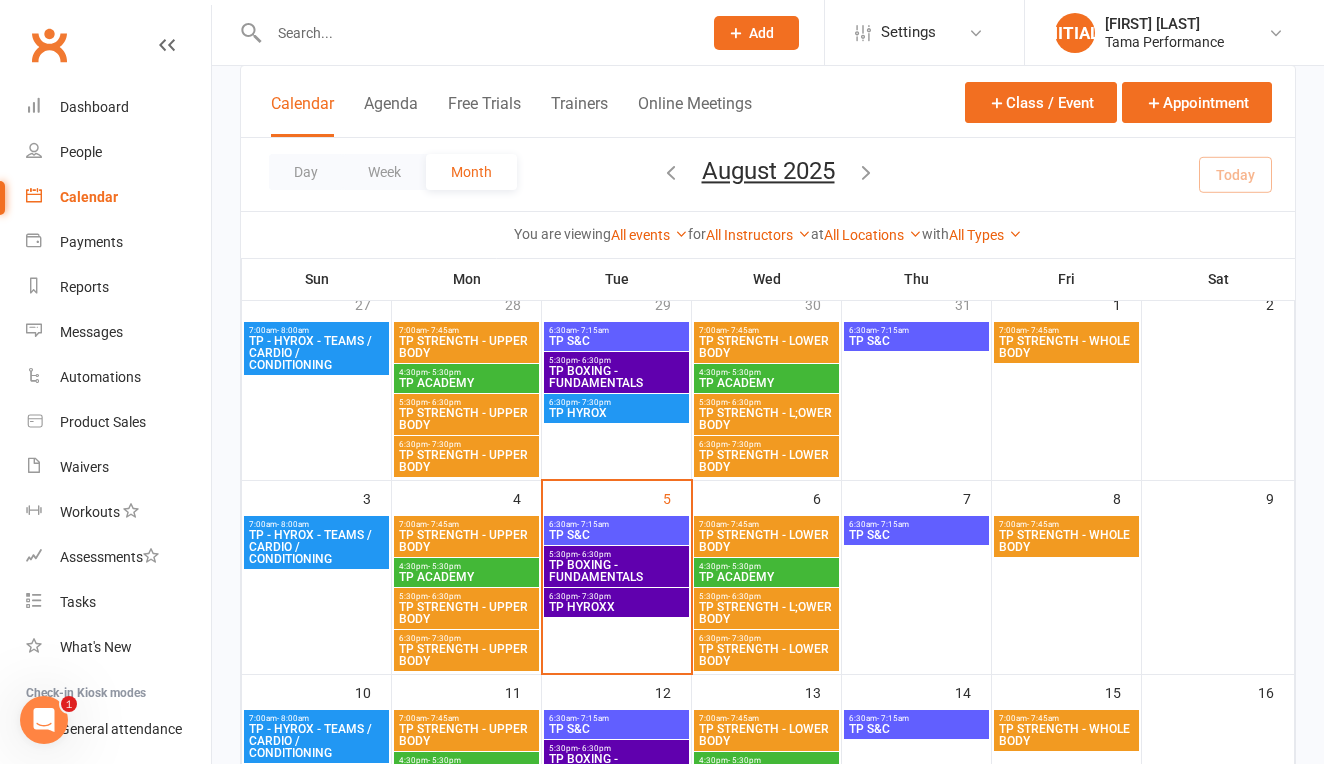 click on "TP HYROXX" at bounding box center [616, 607] 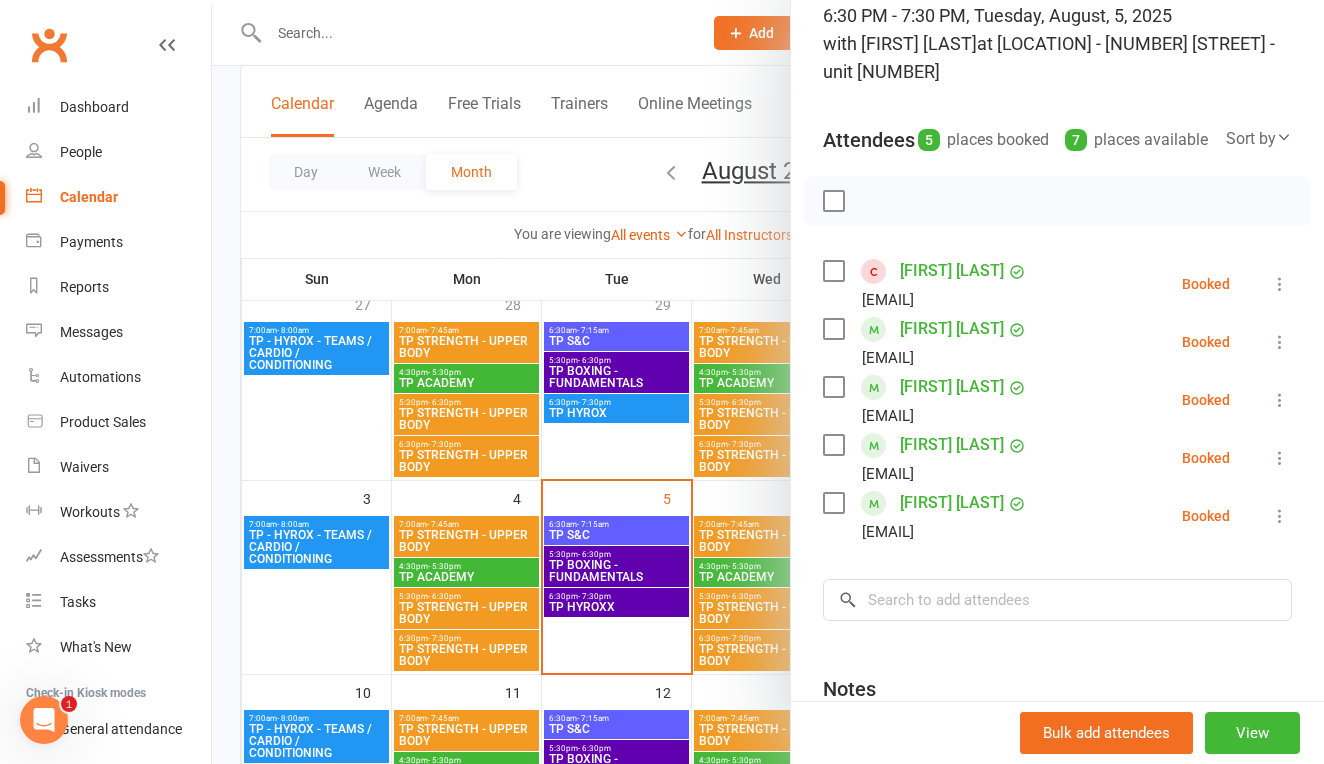 scroll, scrollTop: 150, scrollLeft: 0, axis: vertical 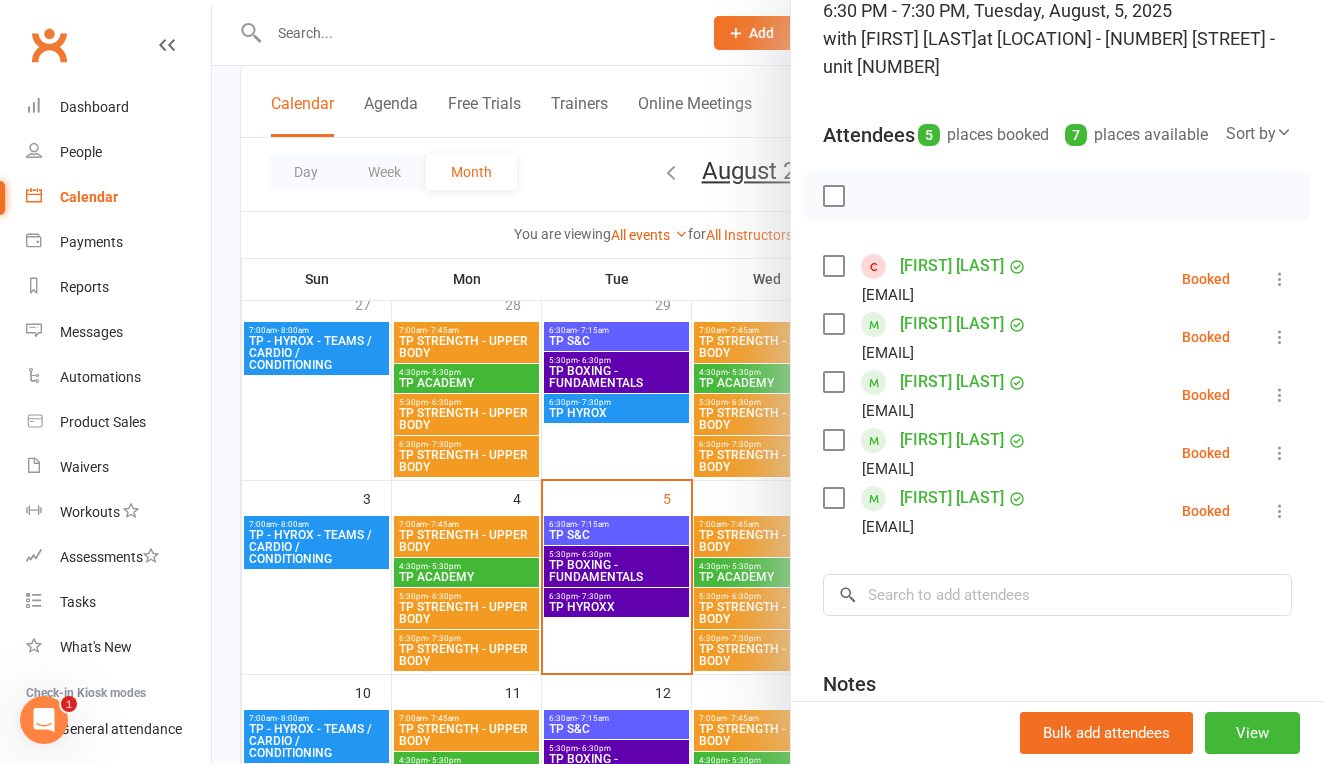 click at bounding box center [768, 382] 